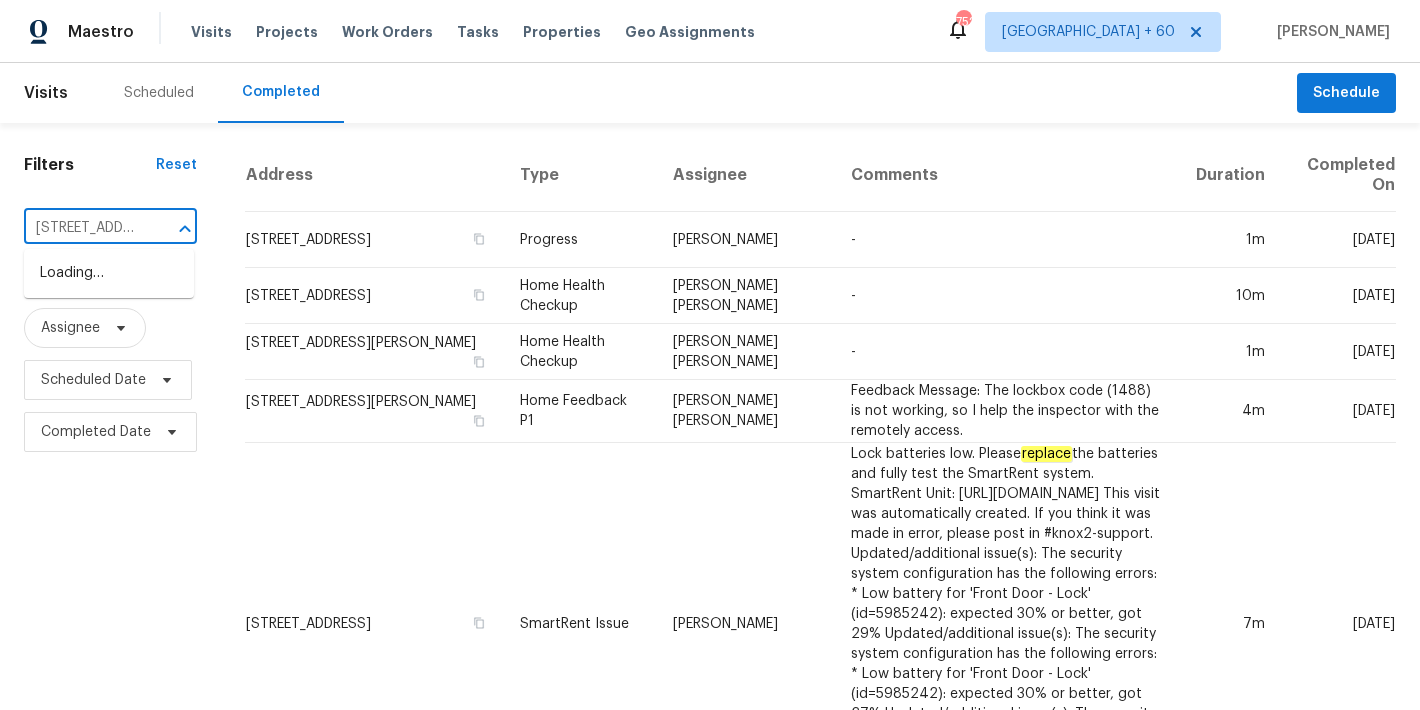scroll, scrollTop: 0, scrollLeft: 0, axis: both 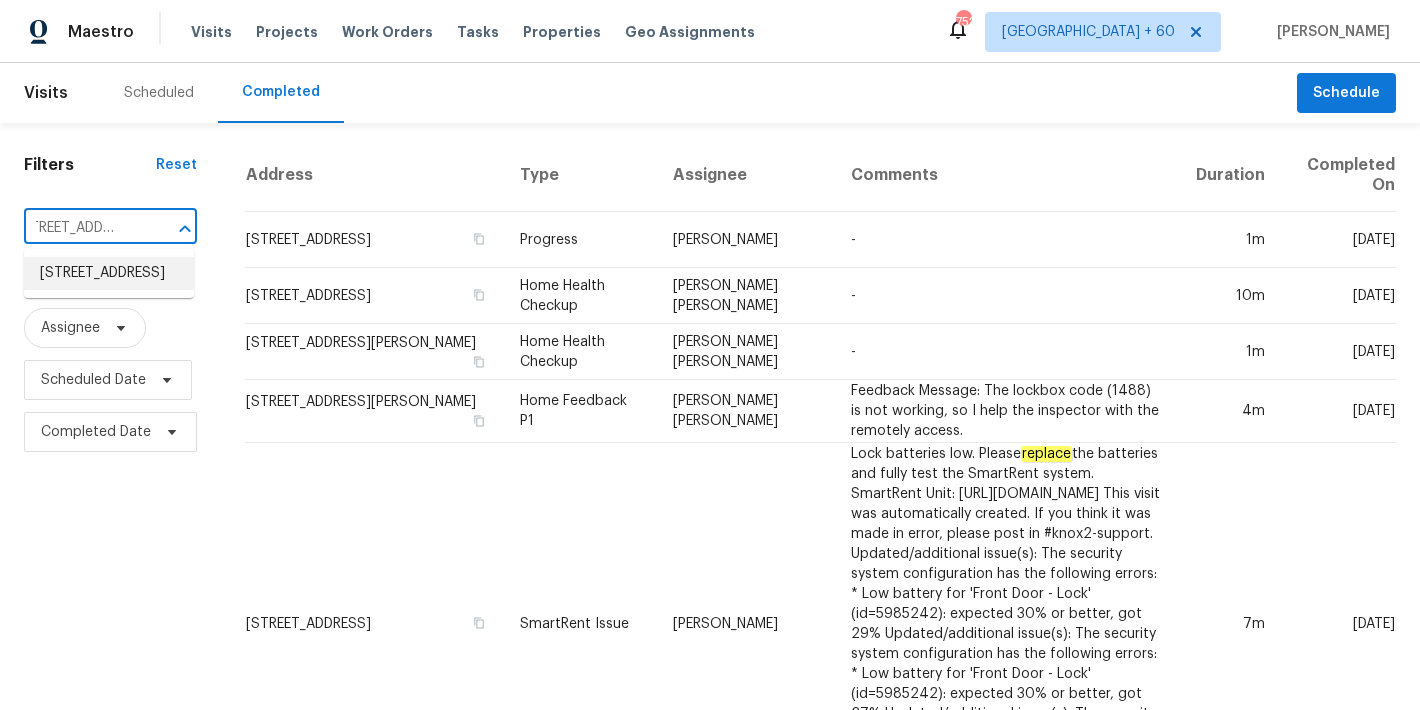 click on "[STREET_ADDRESS]" at bounding box center [109, 273] 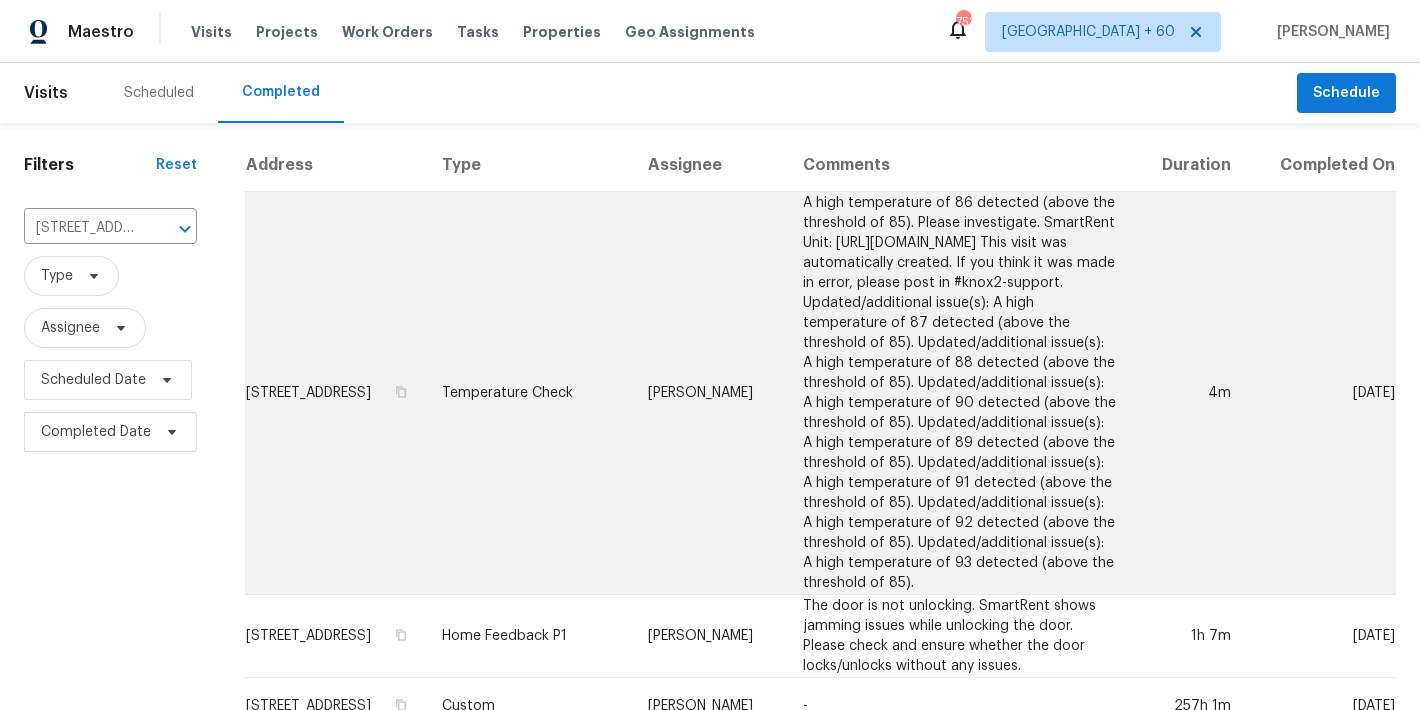 click on "[STREET_ADDRESS]" at bounding box center [335, 393] 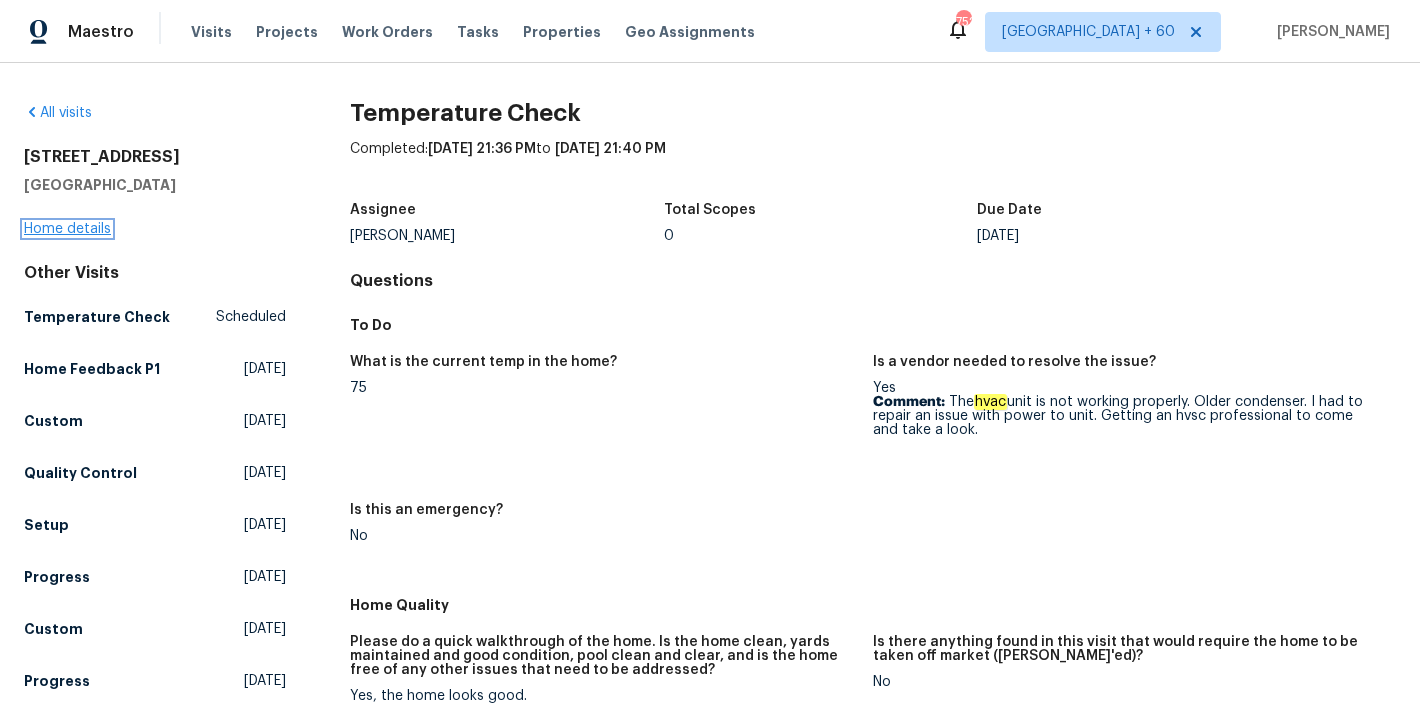 click on "Home details" at bounding box center [67, 229] 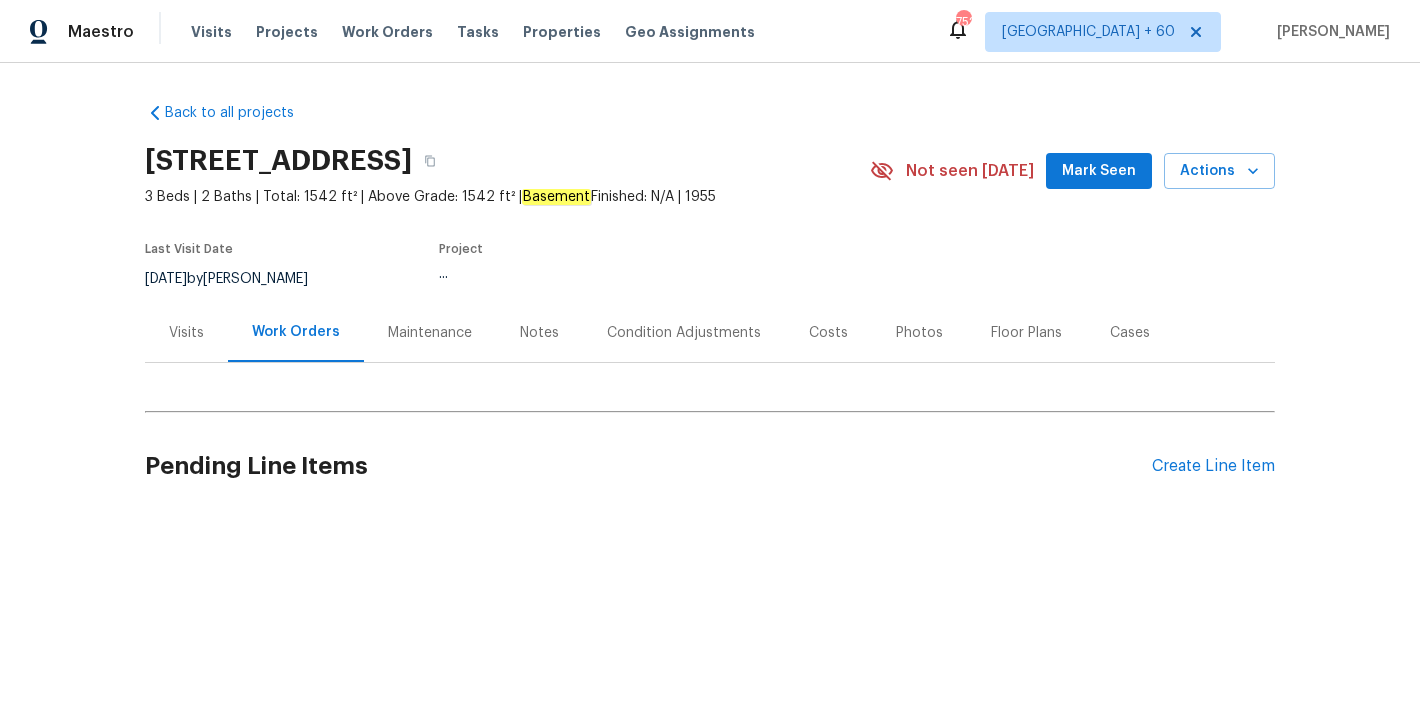 click on "Mark Seen" at bounding box center [1099, 171] 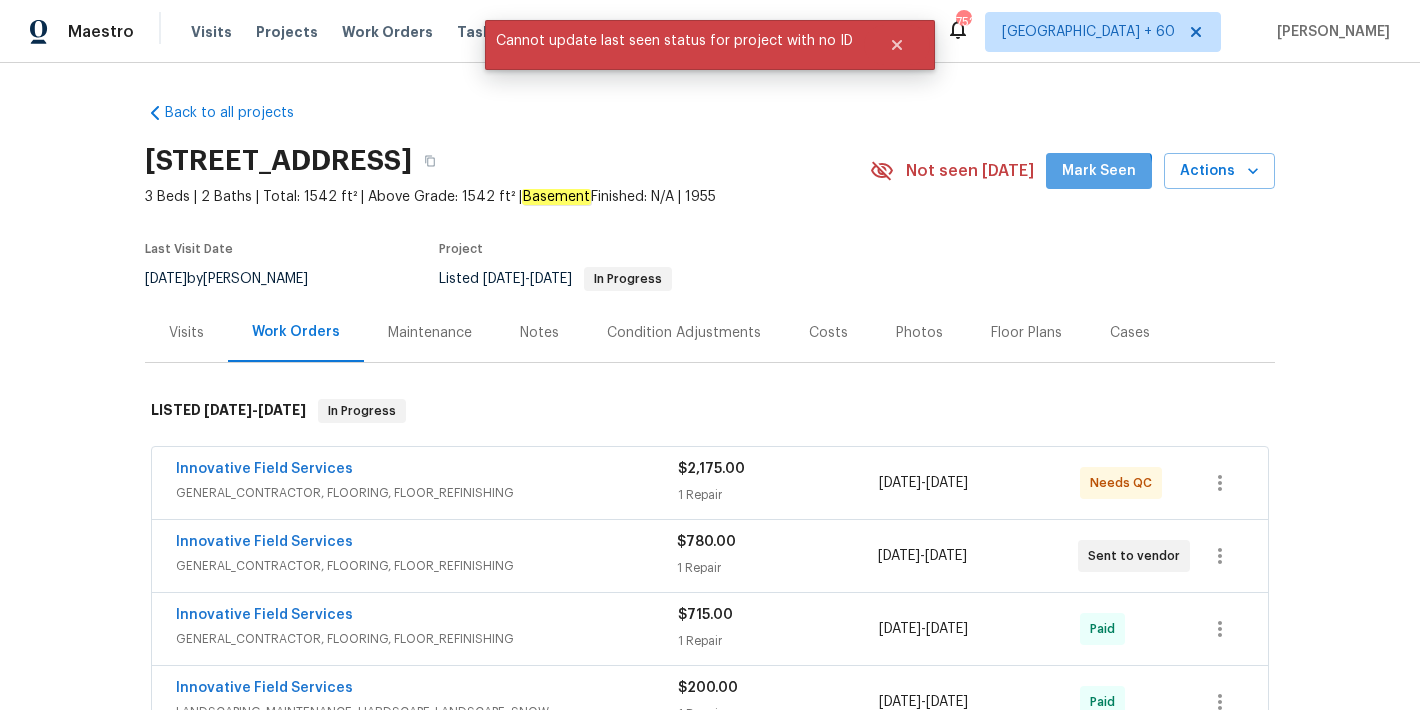 click on "Mark Seen" at bounding box center (1099, 171) 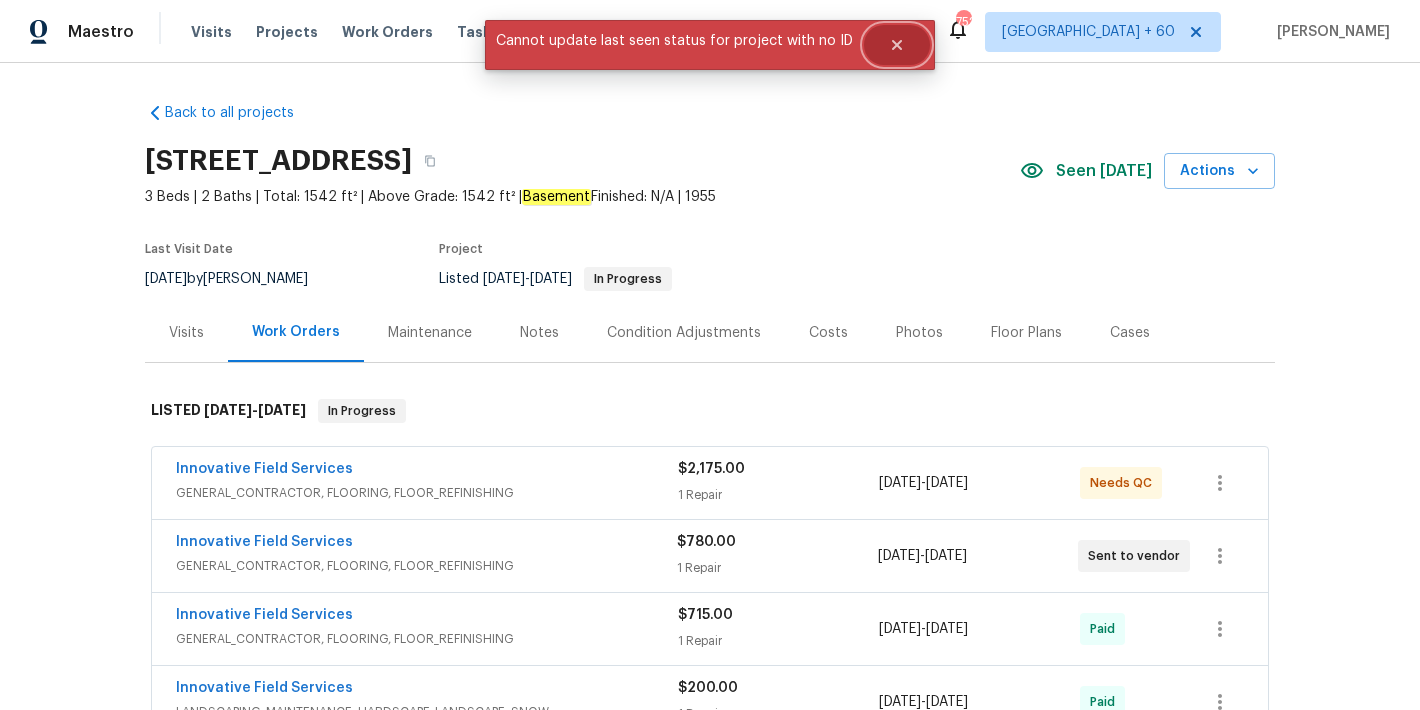 click at bounding box center [897, 45] 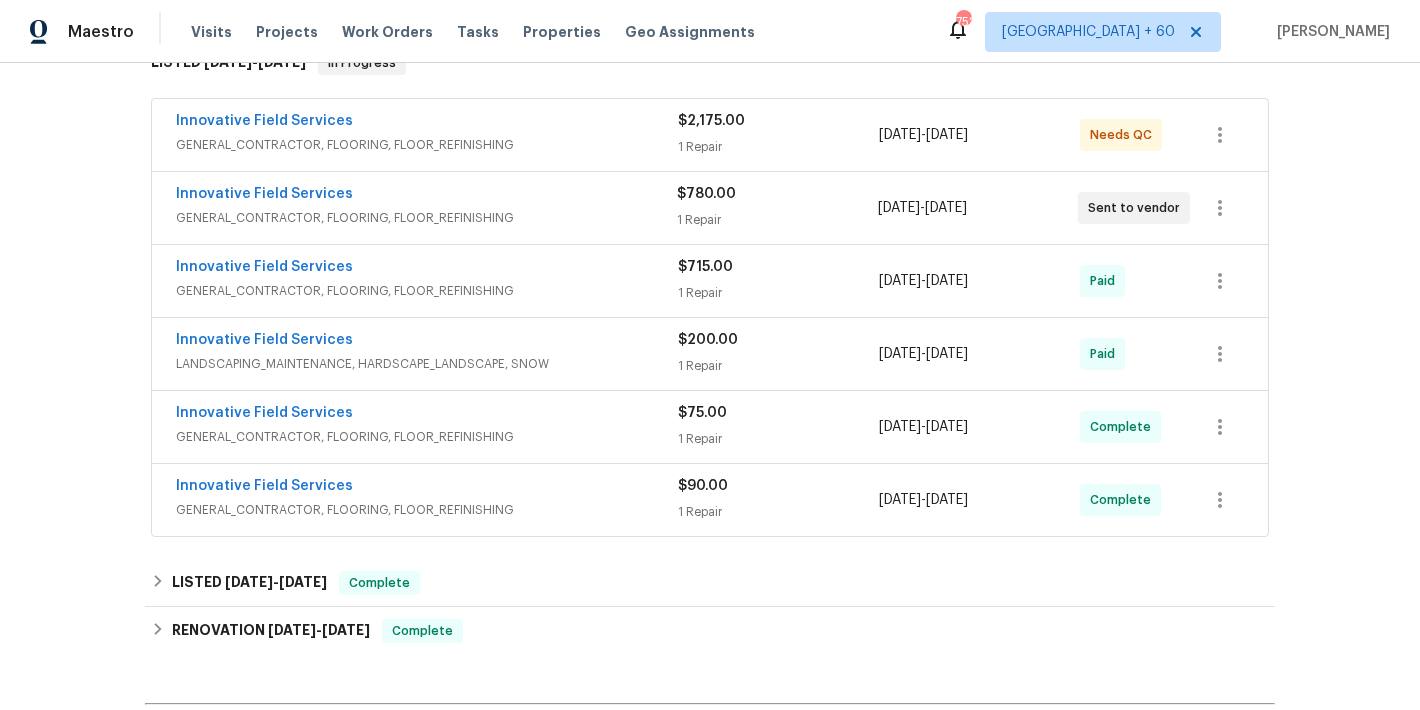 scroll, scrollTop: 361, scrollLeft: 0, axis: vertical 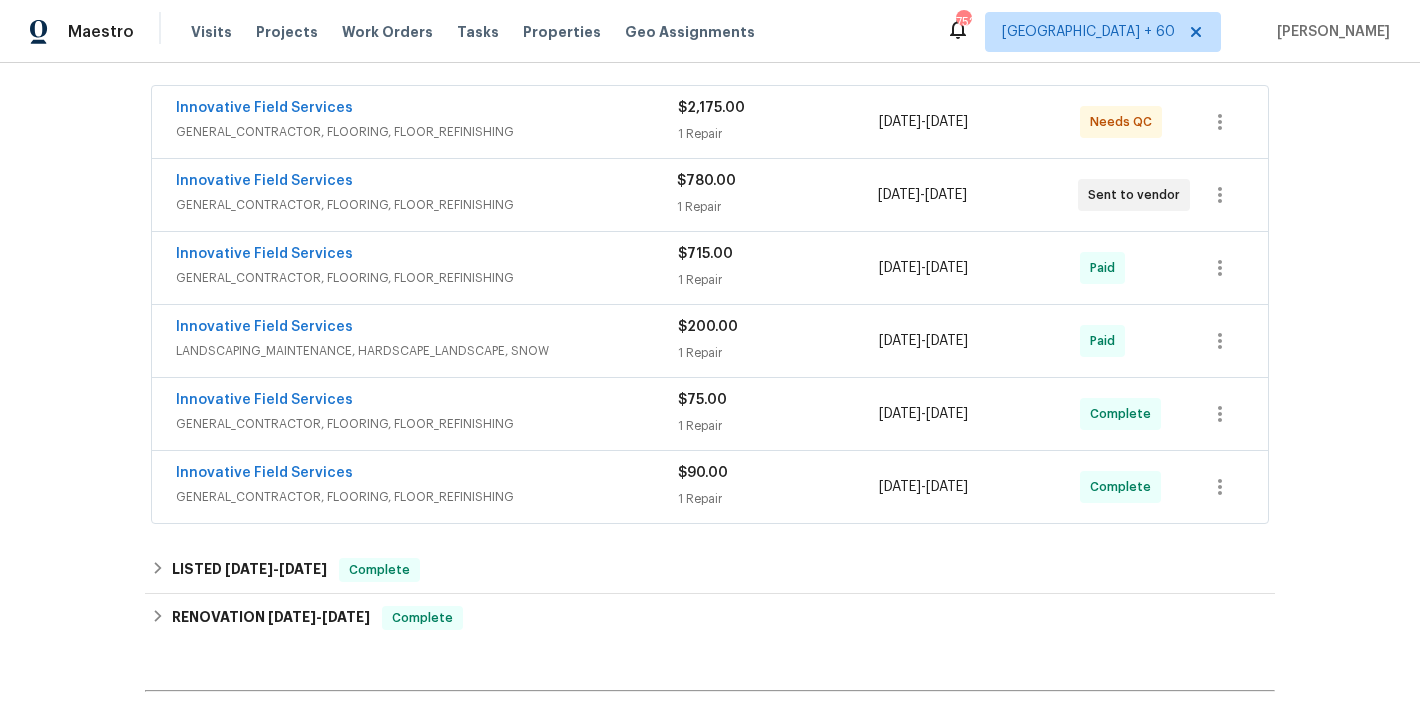 click on "GENERAL_CONTRACTOR, FLOORING, FLOOR_REFINISHING" at bounding box center [426, 205] 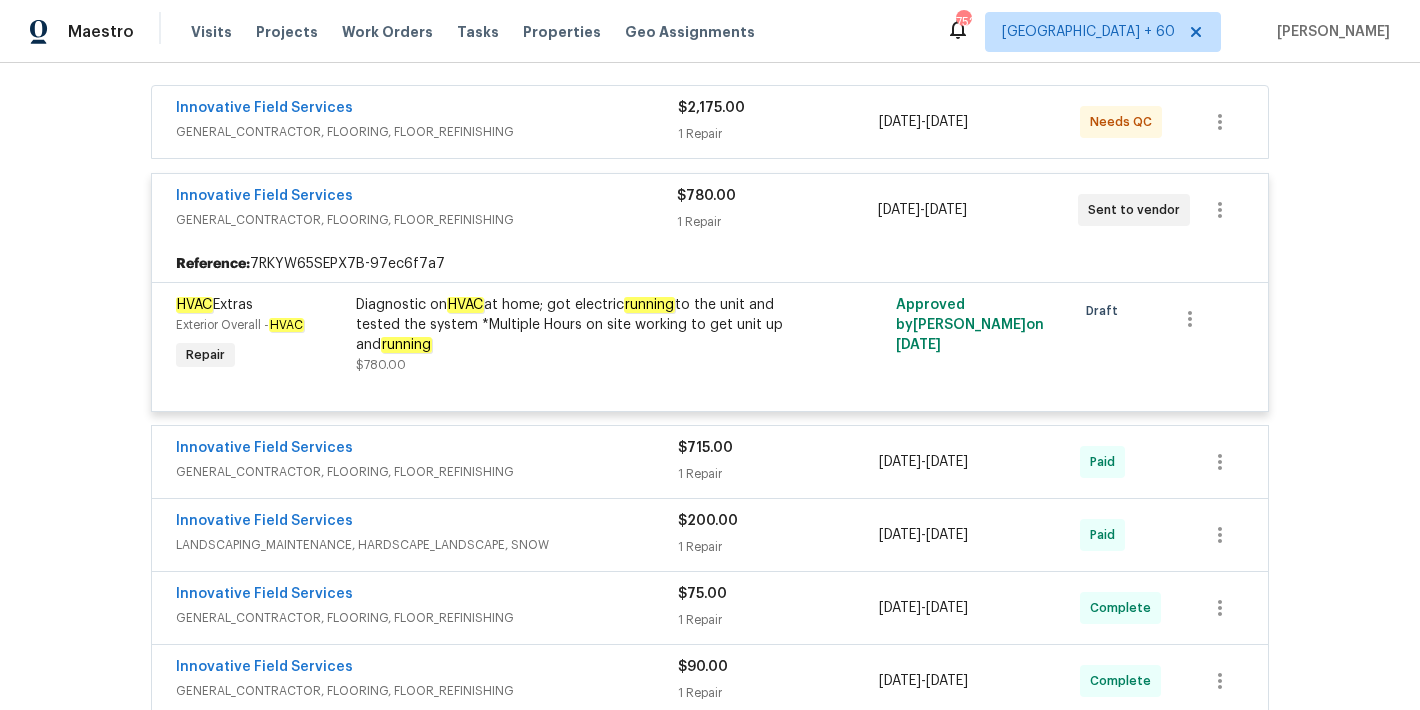 click on "GENERAL_CONTRACTOR, FLOORING, FLOOR_REFINISHING" at bounding box center [427, 132] 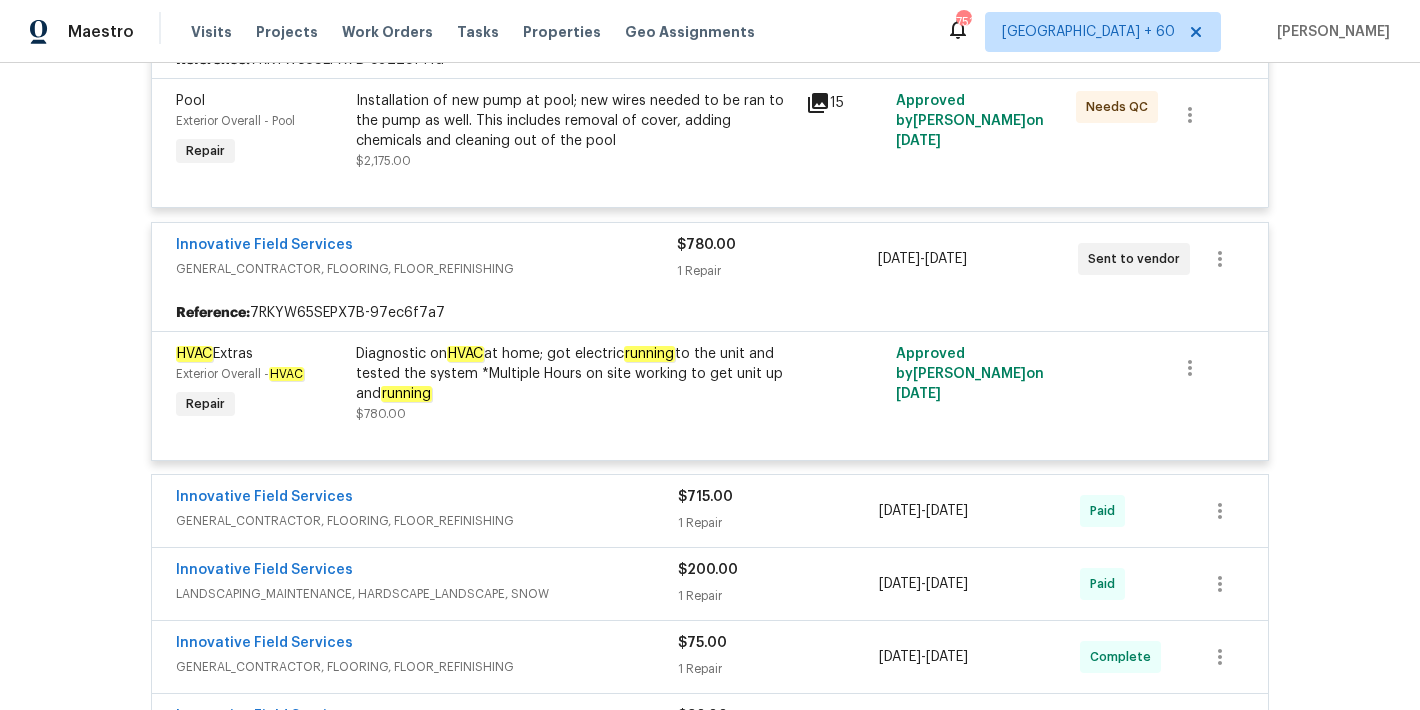 scroll, scrollTop: 522, scrollLeft: 0, axis: vertical 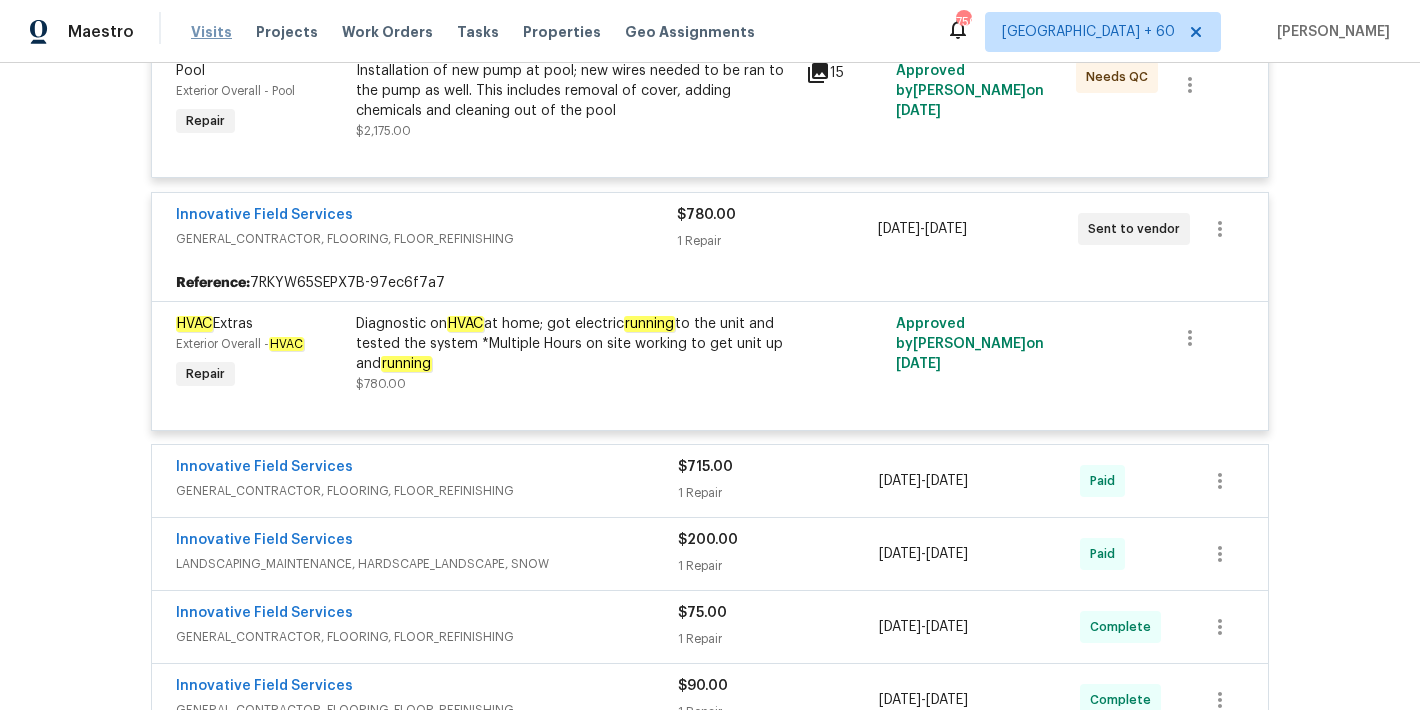 click on "Visits" at bounding box center (211, 32) 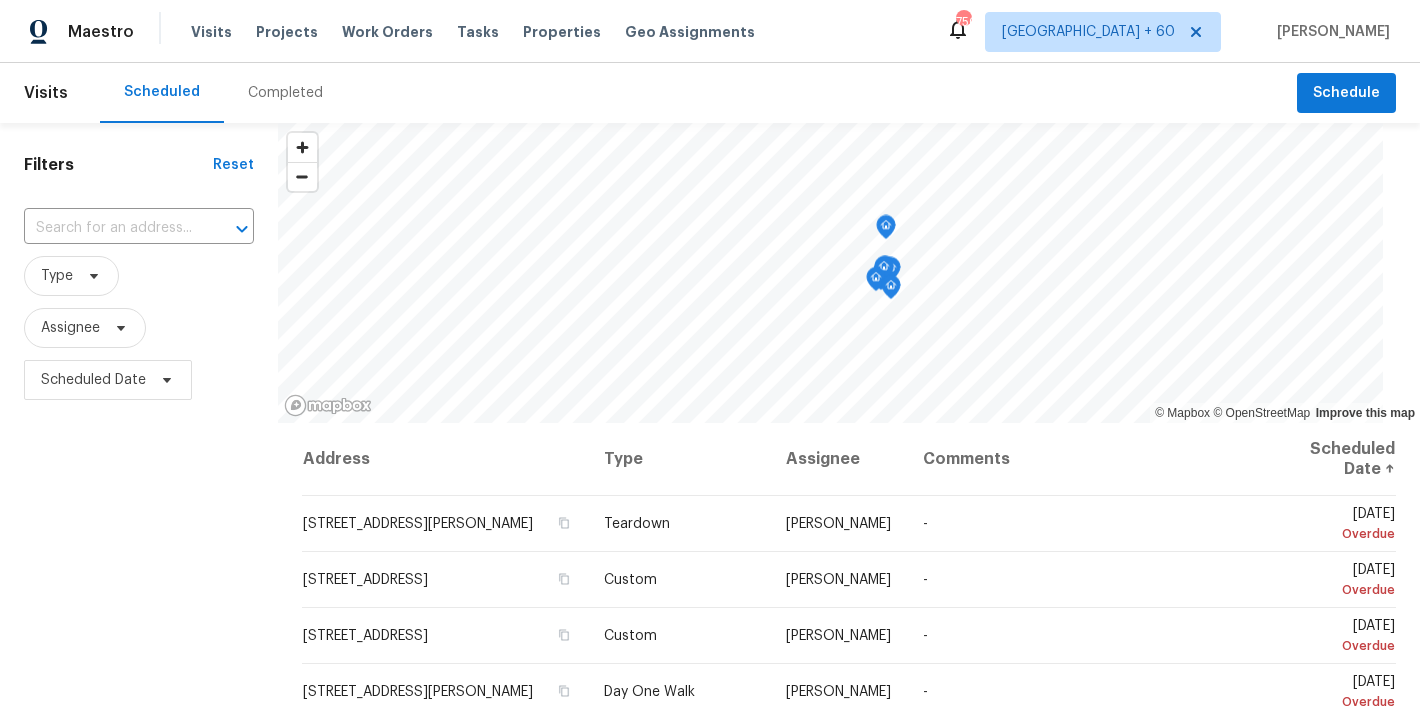 click on "Completed" at bounding box center [285, 93] 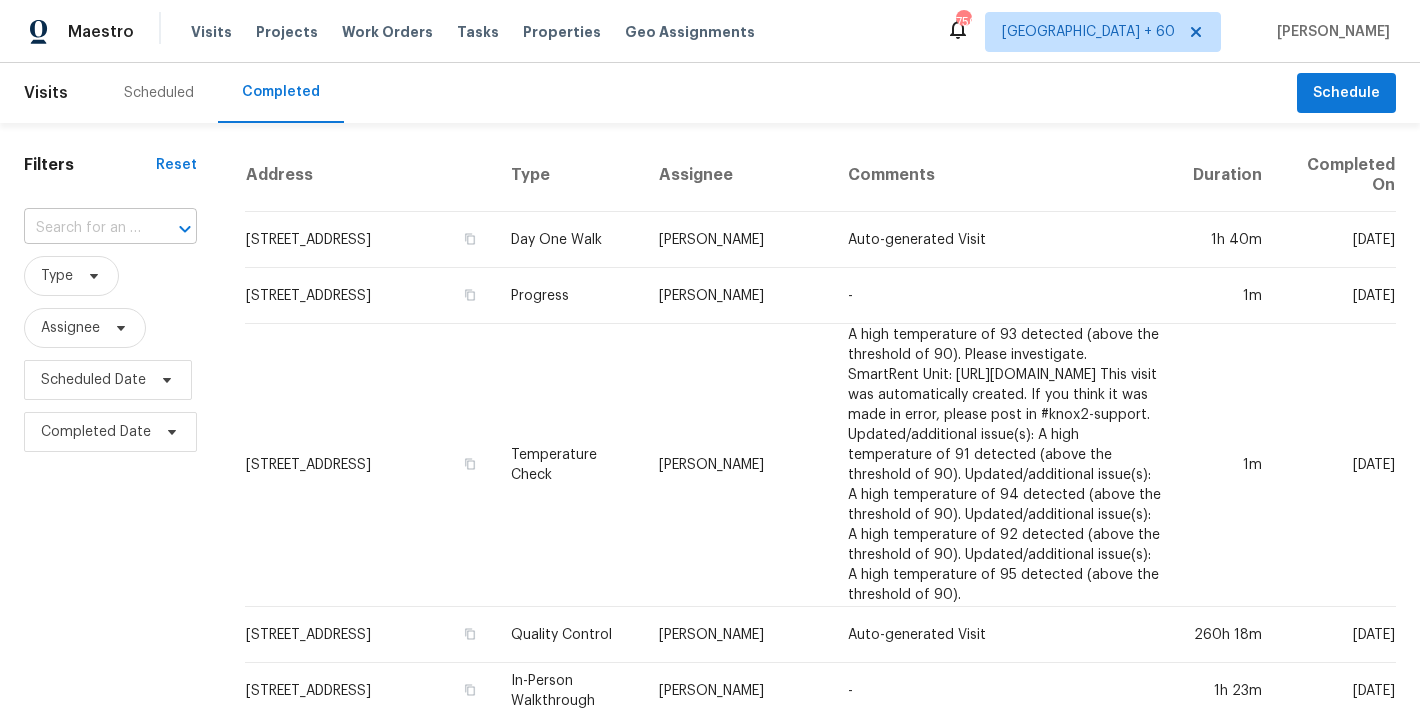 click at bounding box center (82, 228) 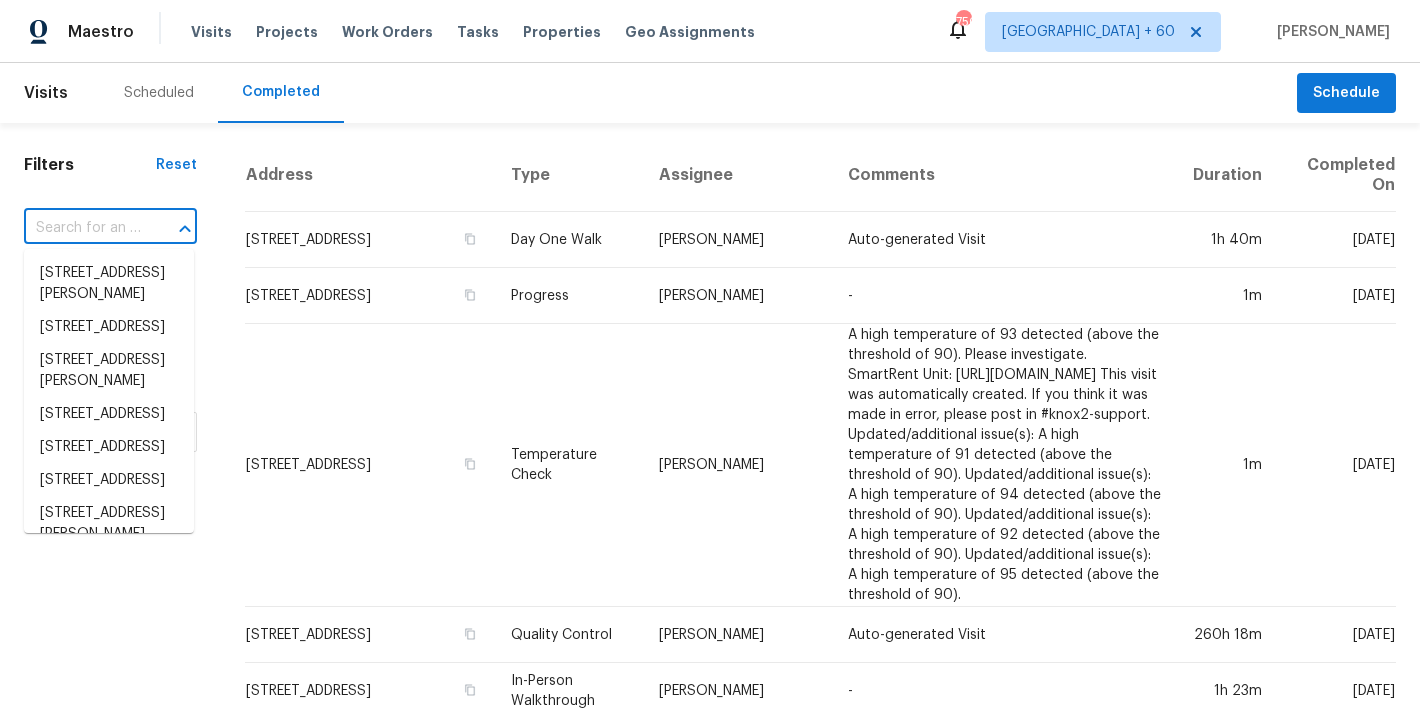 paste on "[STREET_ADDRESS]" 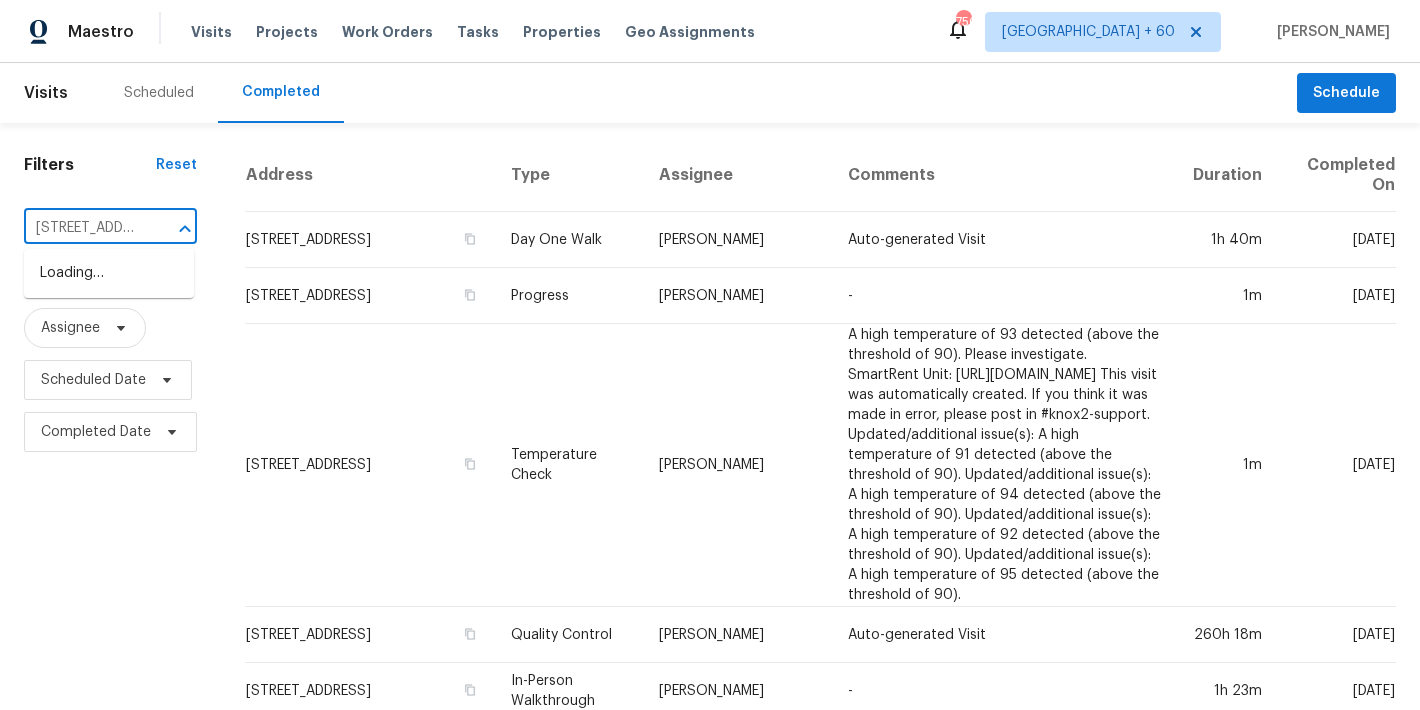 scroll, scrollTop: 0, scrollLeft: 197, axis: horizontal 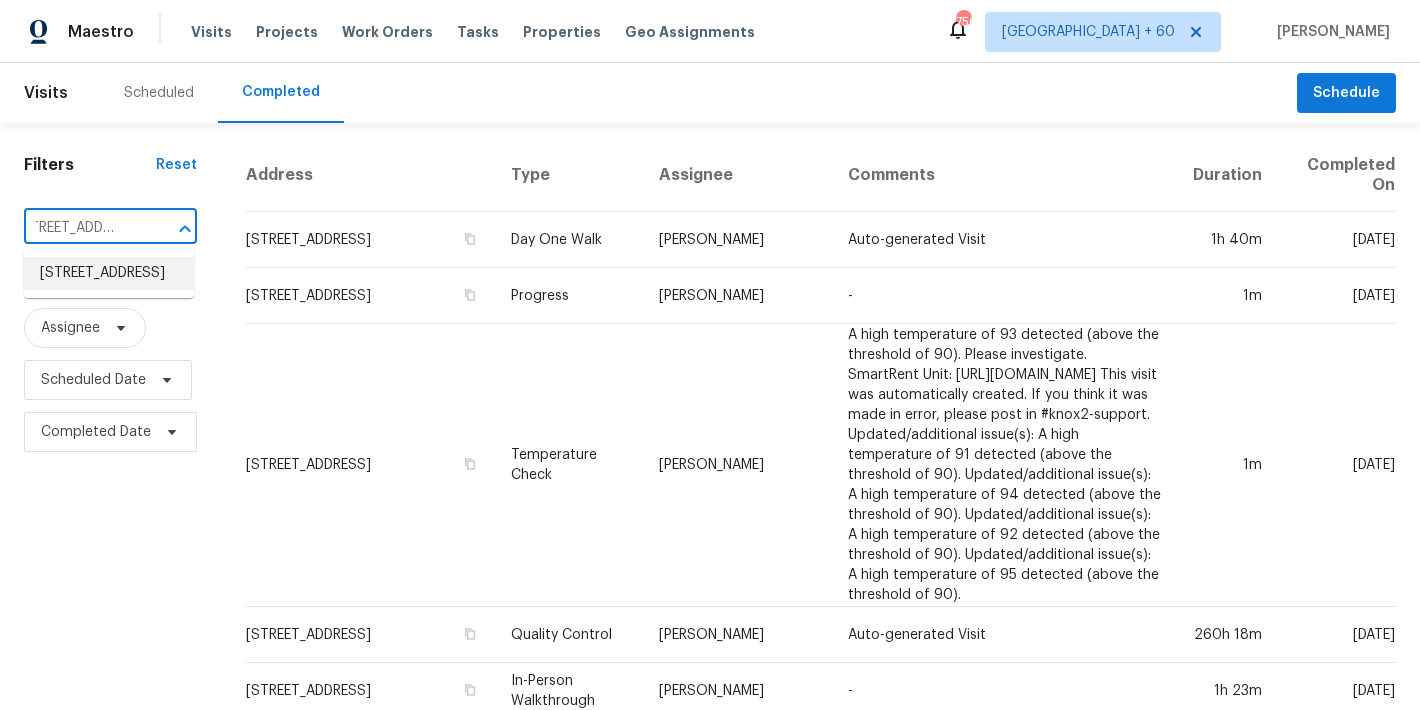 click on "[STREET_ADDRESS]" at bounding box center [109, 273] 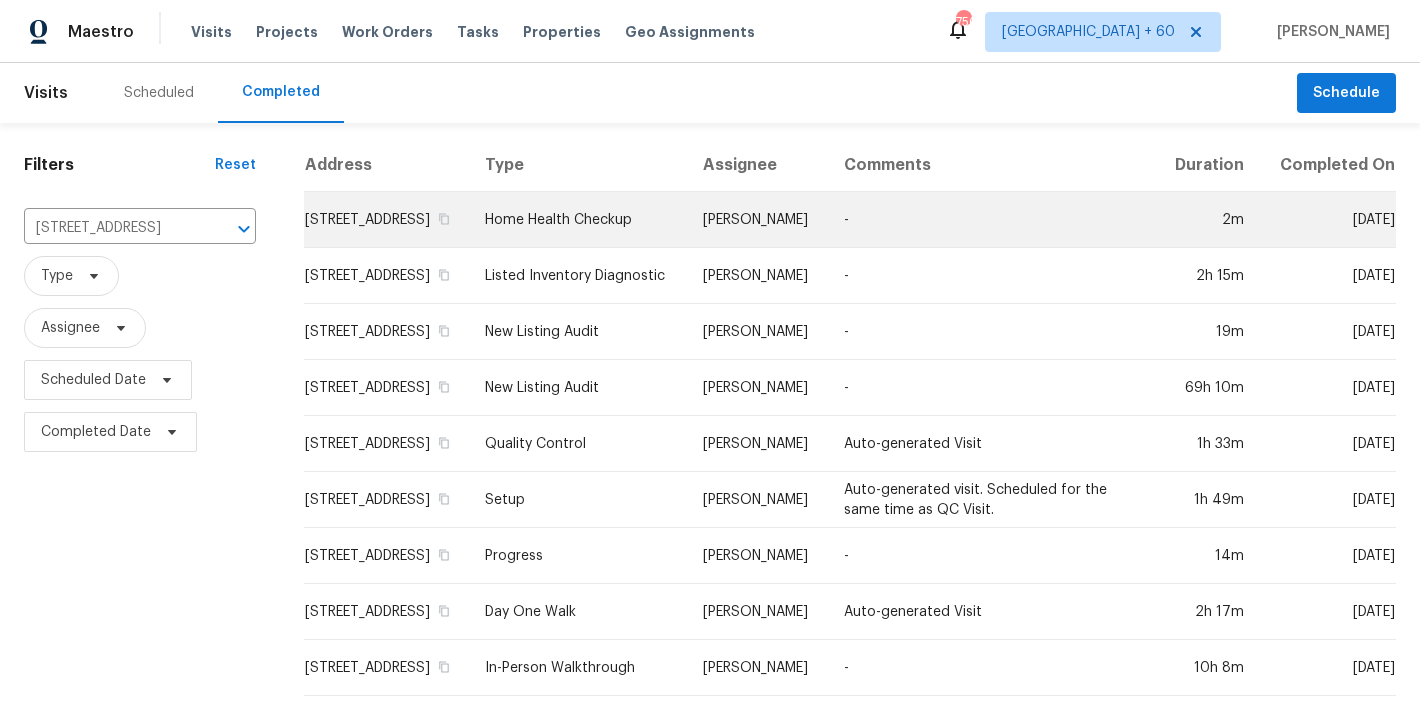 click on "[STREET_ADDRESS]" at bounding box center (386, 220) 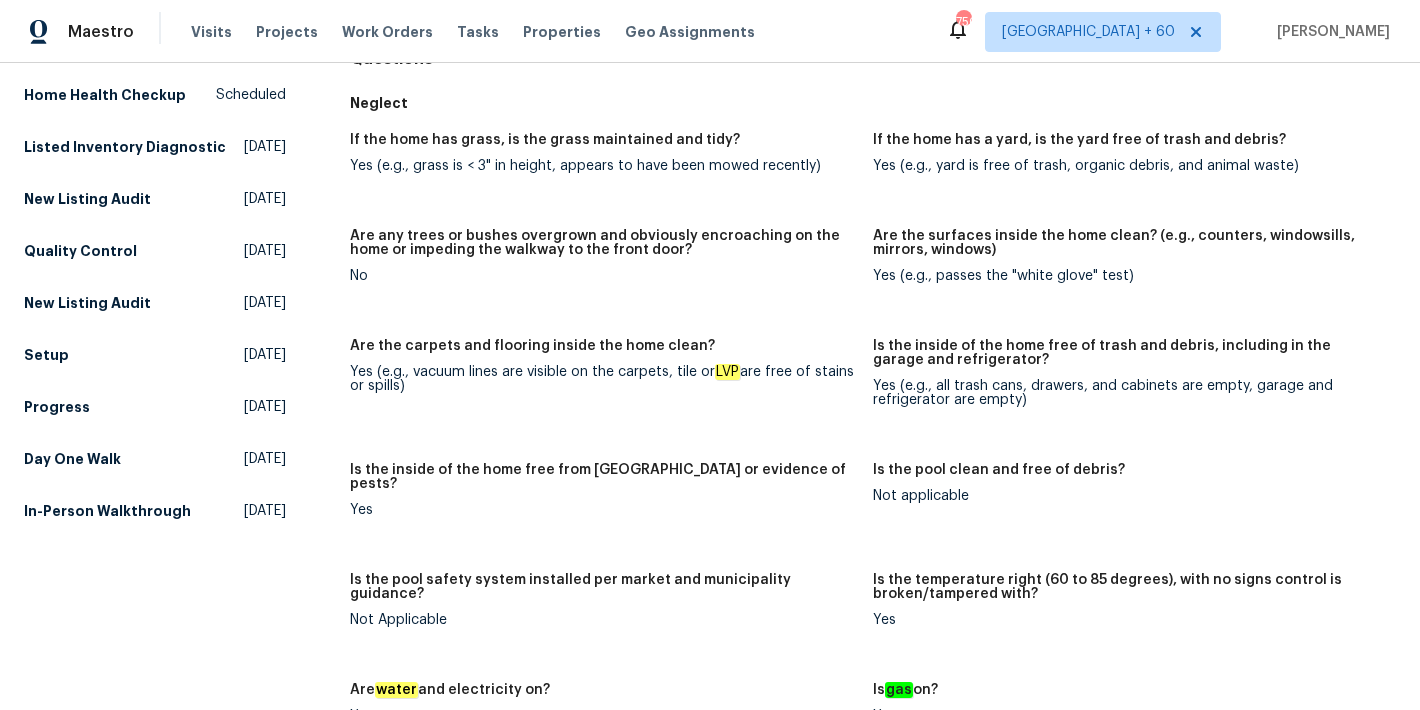scroll, scrollTop: 289, scrollLeft: 0, axis: vertical 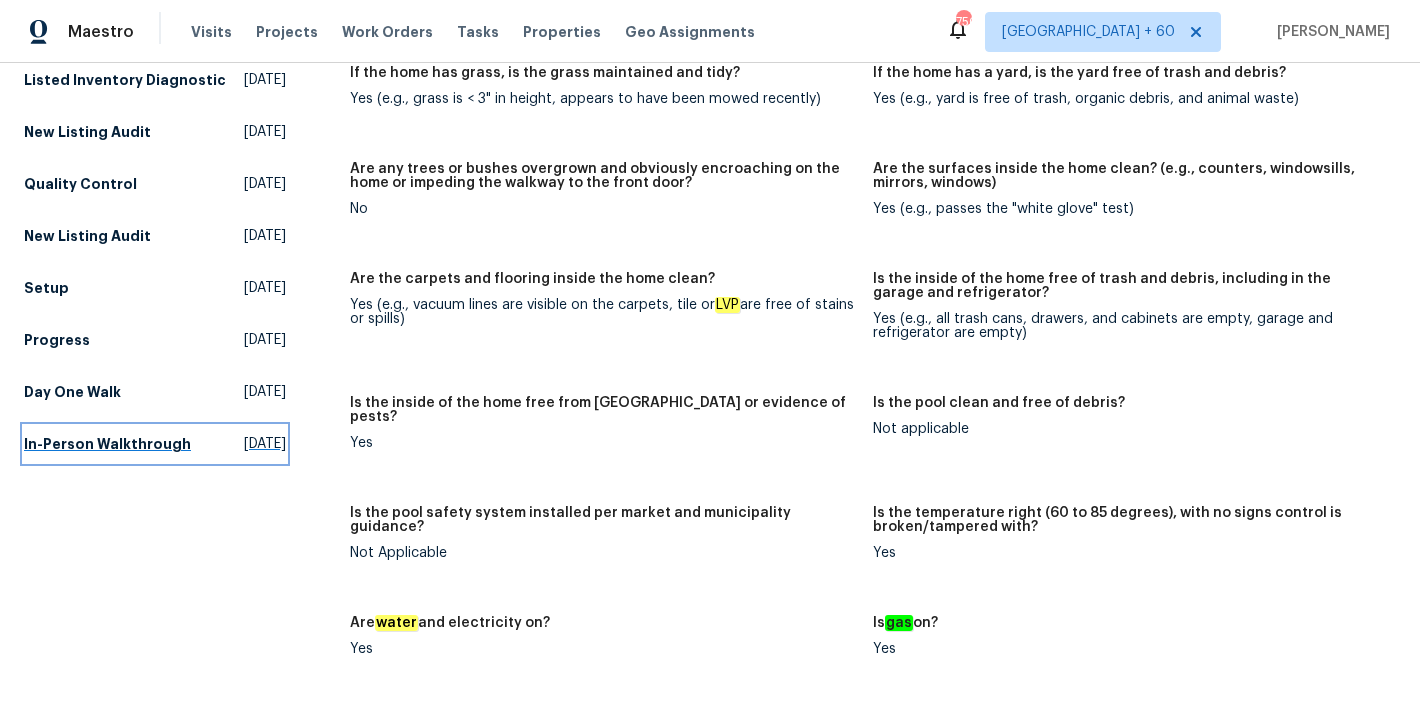 click on "In-Person Walkthrough" at bounding box center [107, 444] 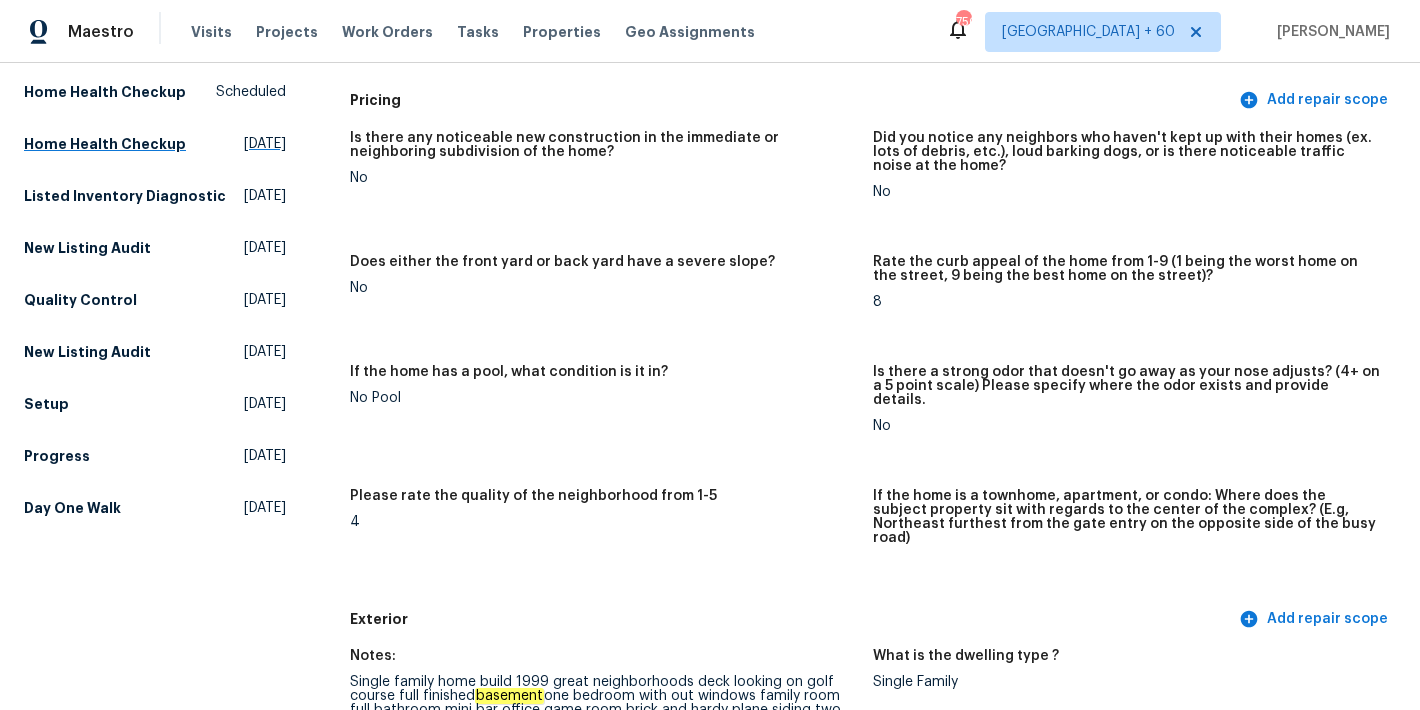 scroll, scrollTop: 235, scrollLeft: 0, axis: vertical 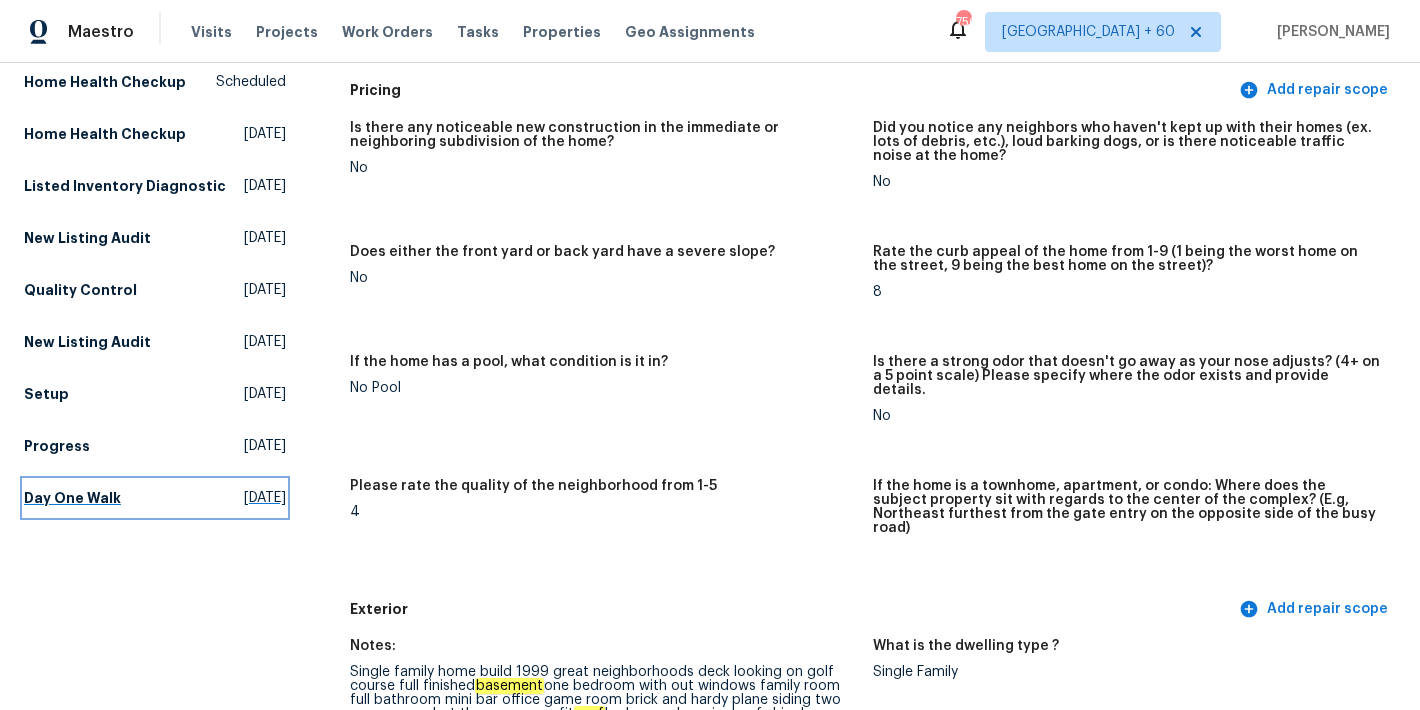 click on "Day One Walk" at bounding box center (72, 498) 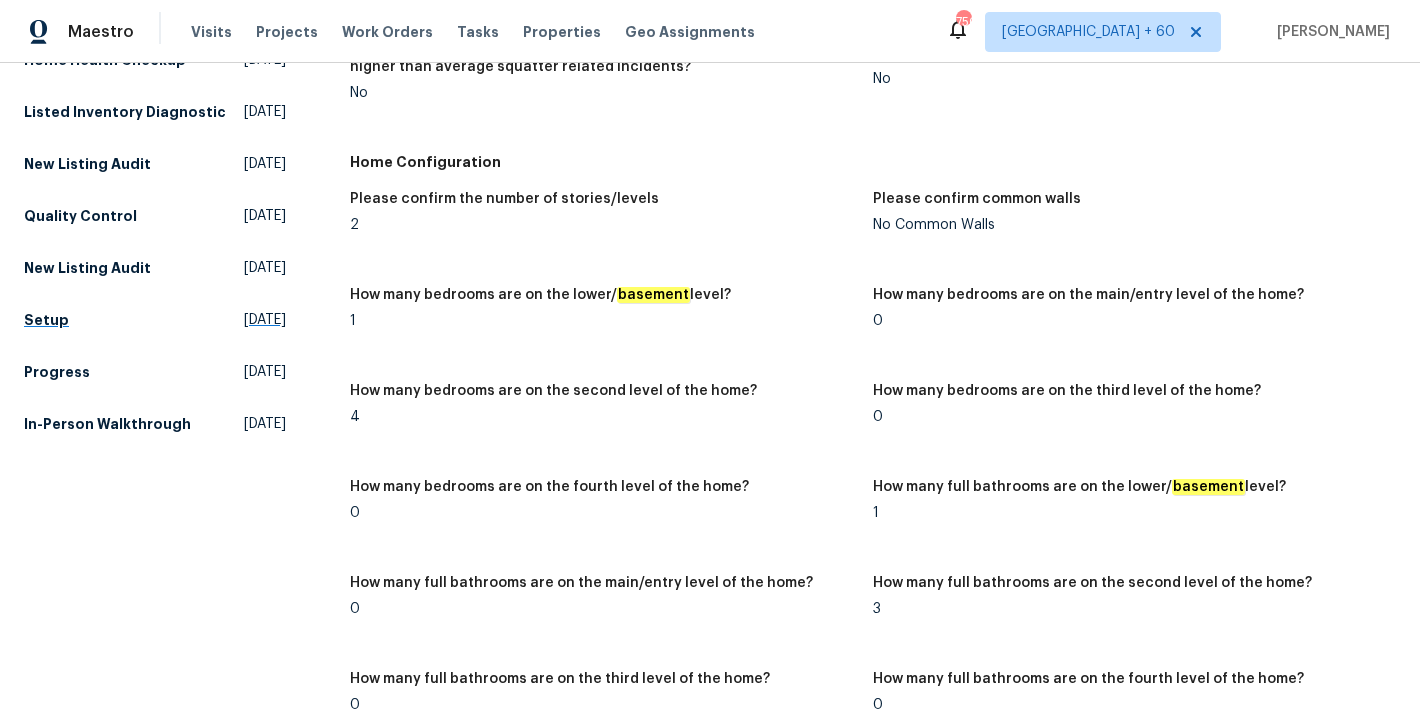 scroll, scrollTop: 264, scrollLeft: 0, axis: vertical 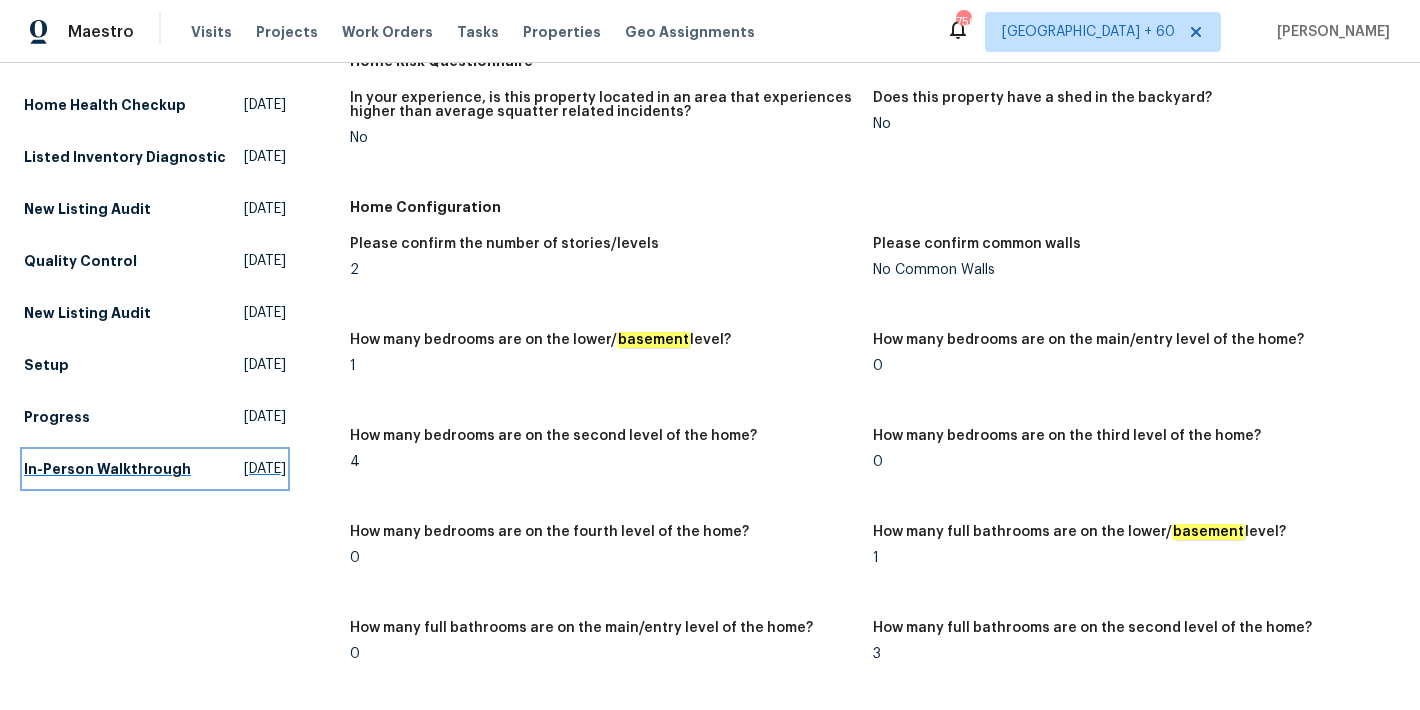 click on "In-Person Walkthrough" at bounding box center [107, 469] 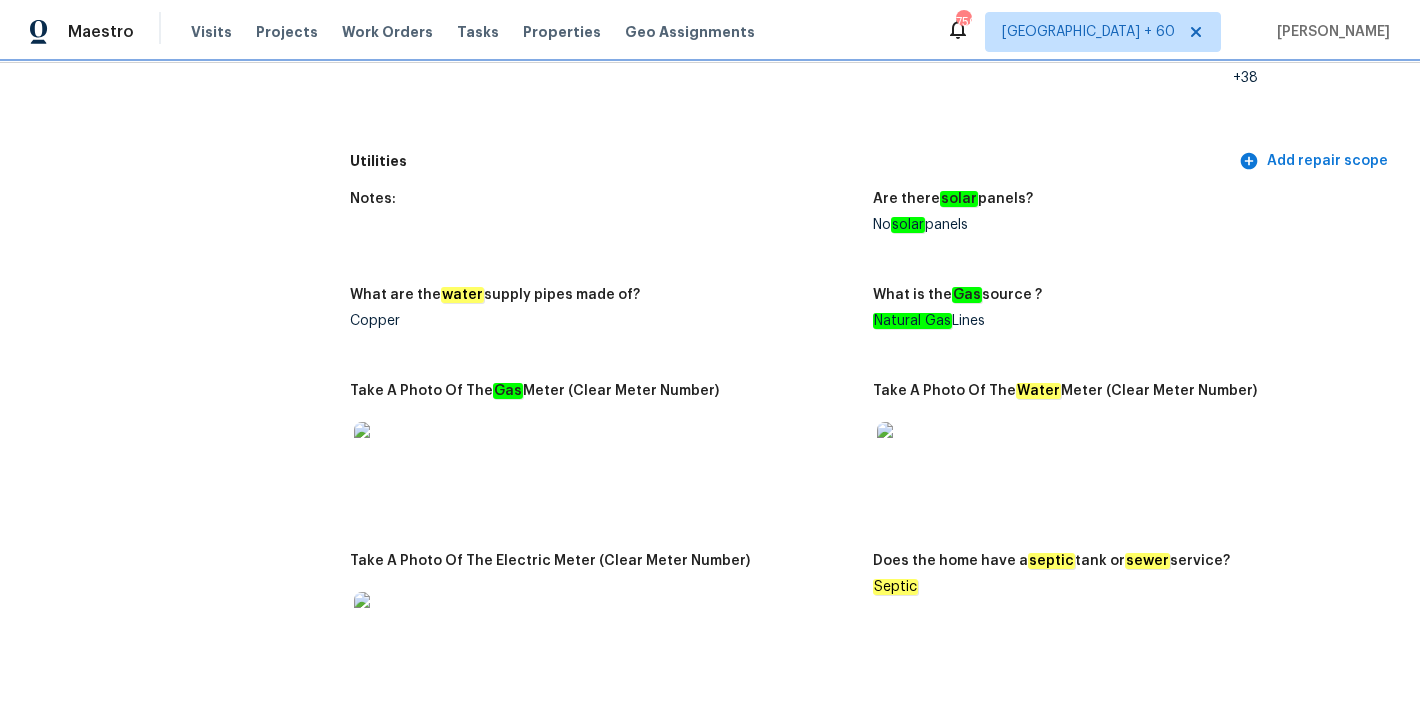 scroll, scrollTop: 1508, scrollLeft: 0, axis: vertical 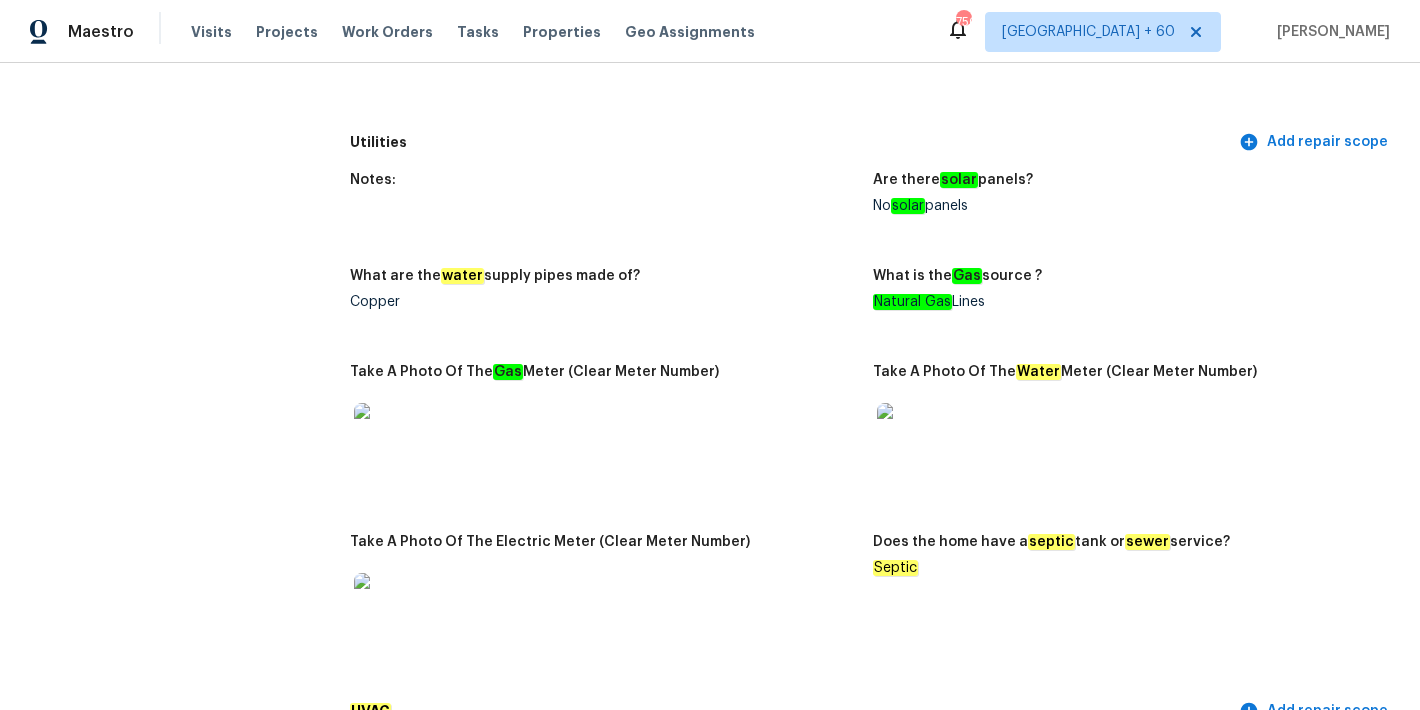 click at bounding box center [603, 435] 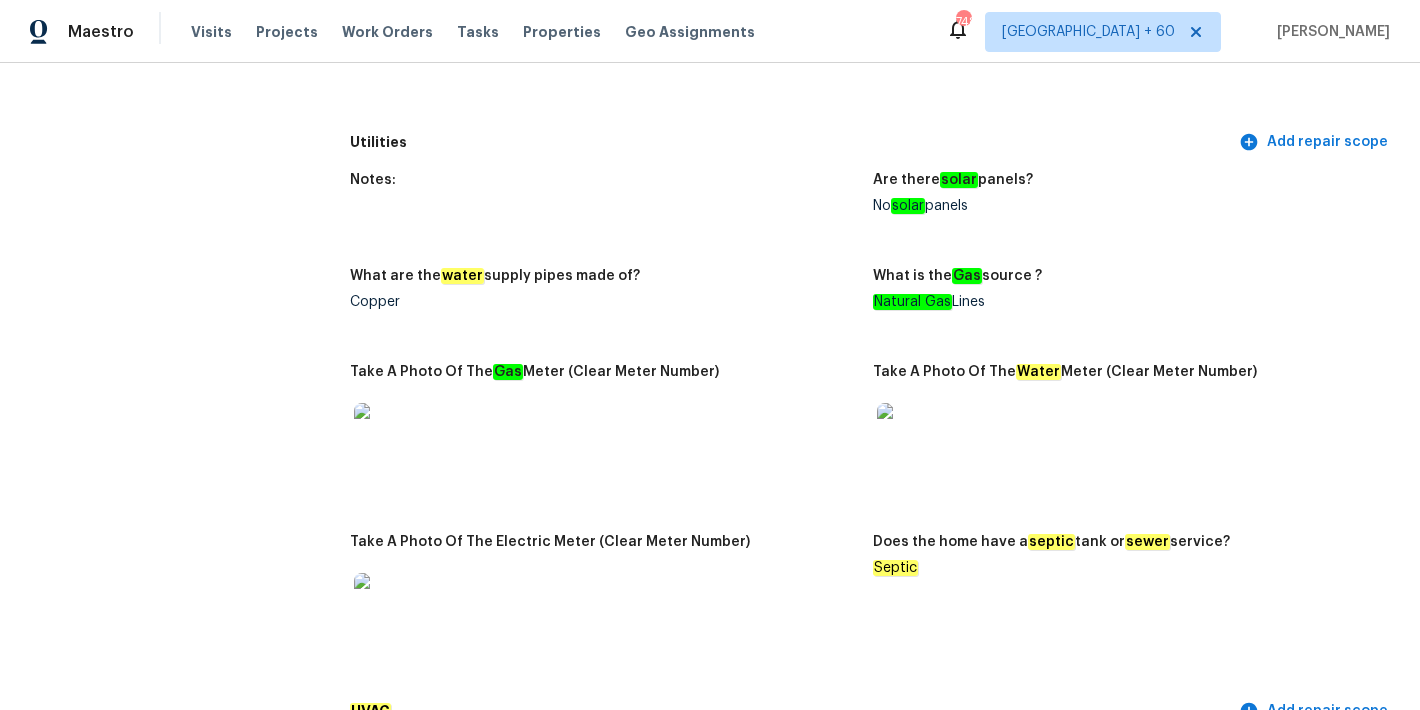 click on "What is the  Gas  source ? Natural Gas  Lines" at bounding box center [1134, 305] 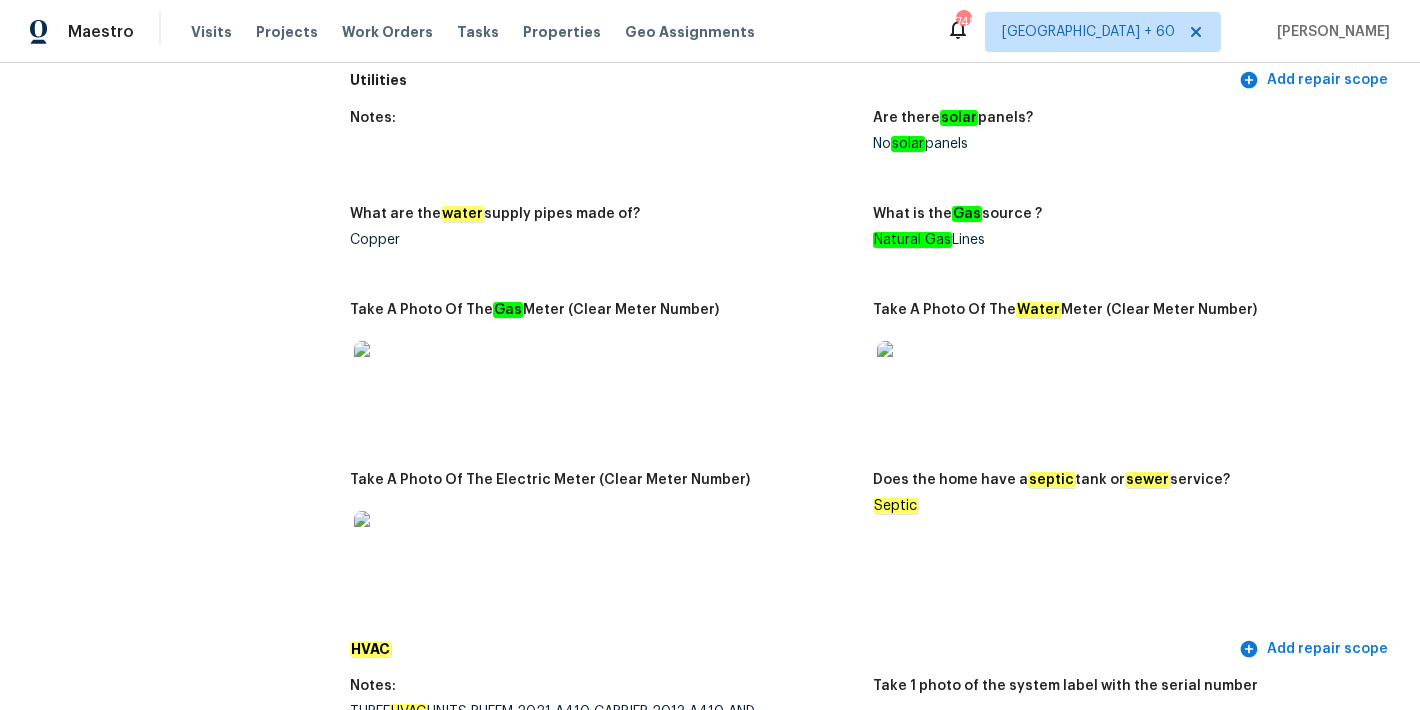 scroll, scrollTop: 1572, scrollLeft: 0, axis: vertical 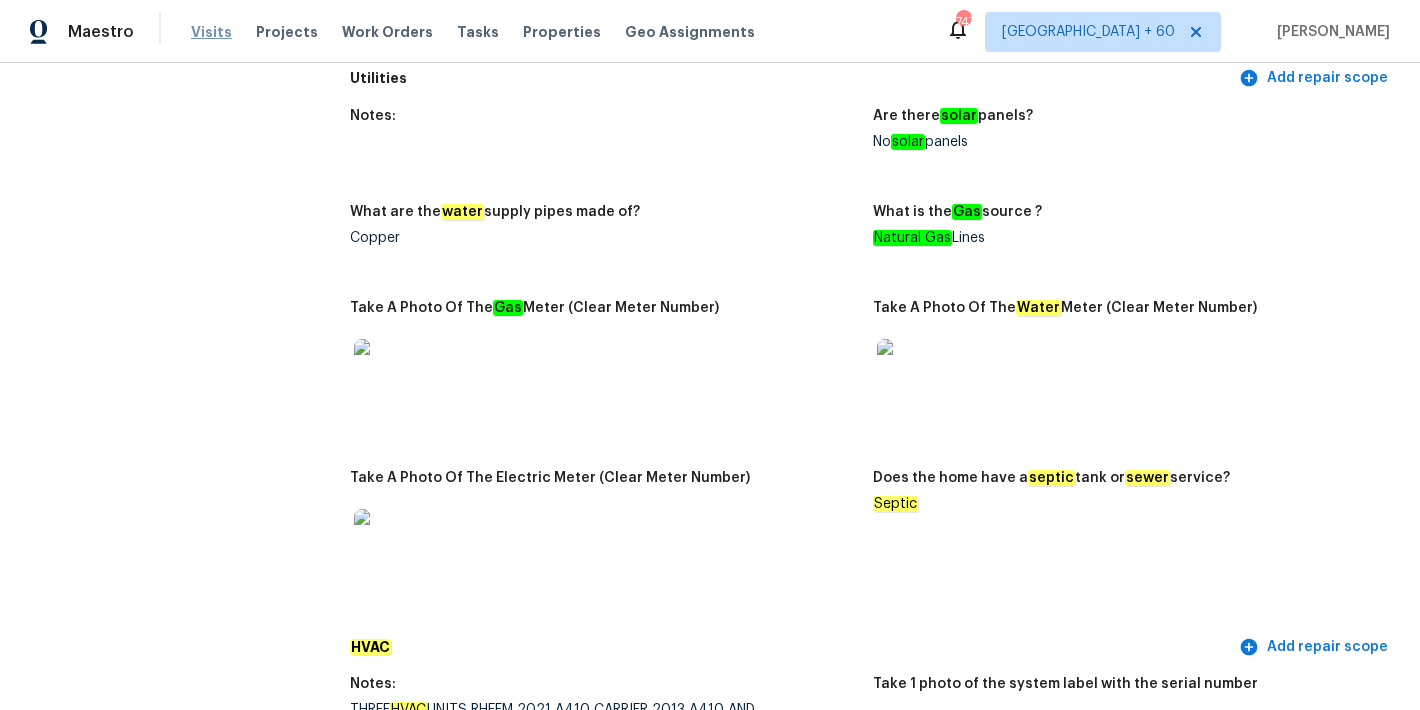 click on "Visits" at bounding box center (211, 32) 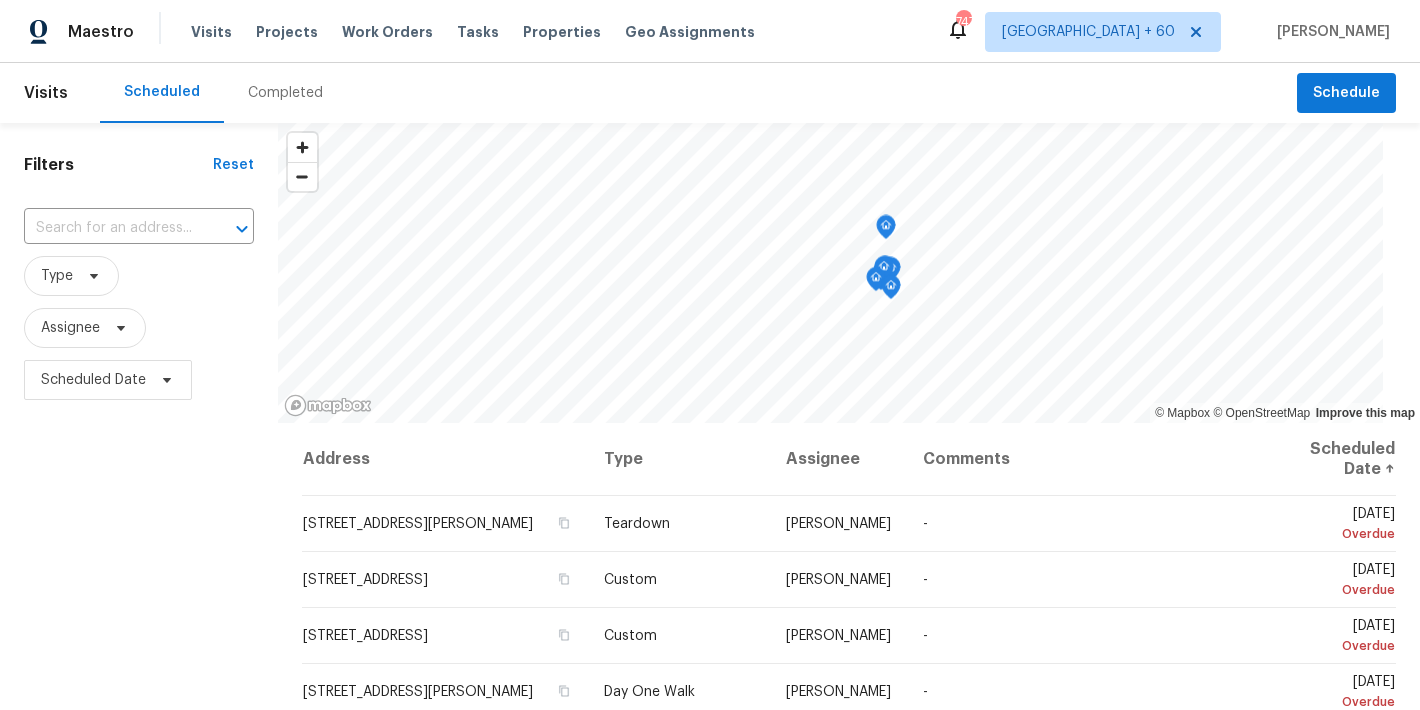 click on "Completed" at bounding box center (285, 93) 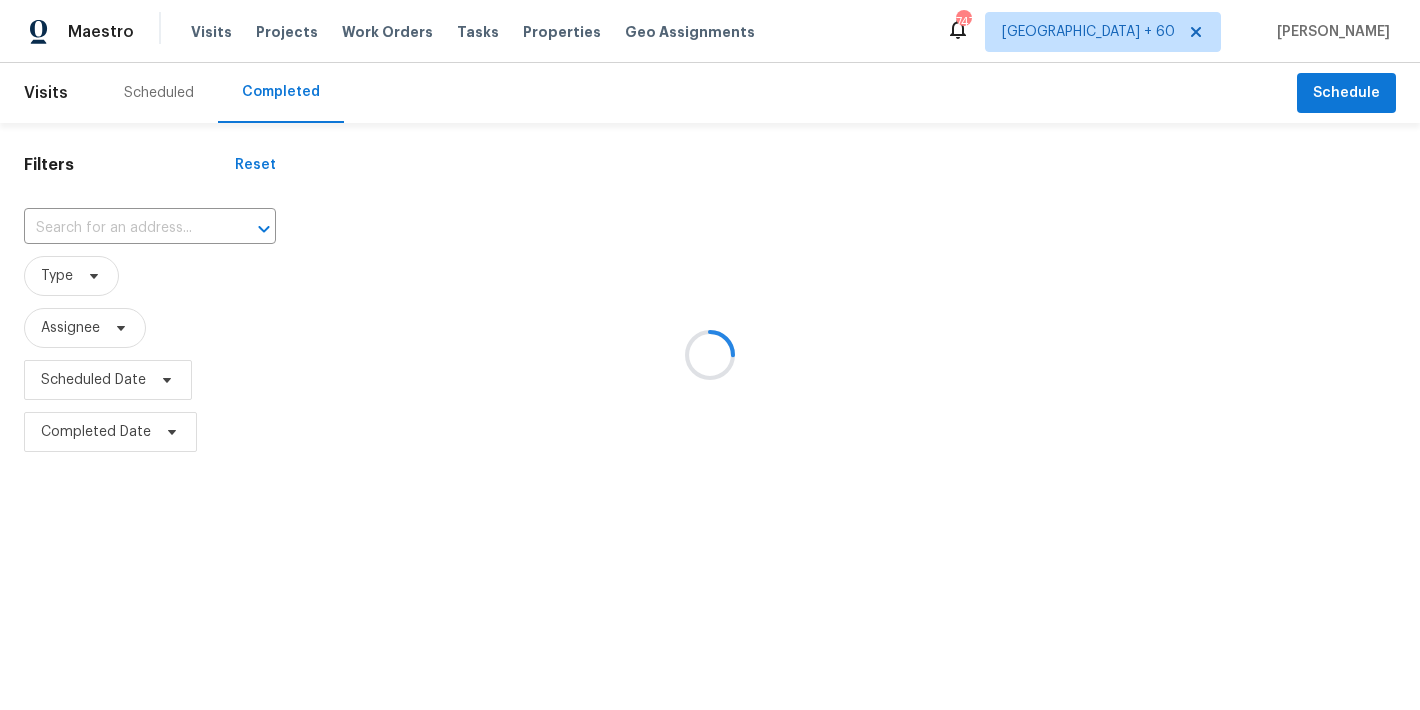 click at bounding box center (710, 355) 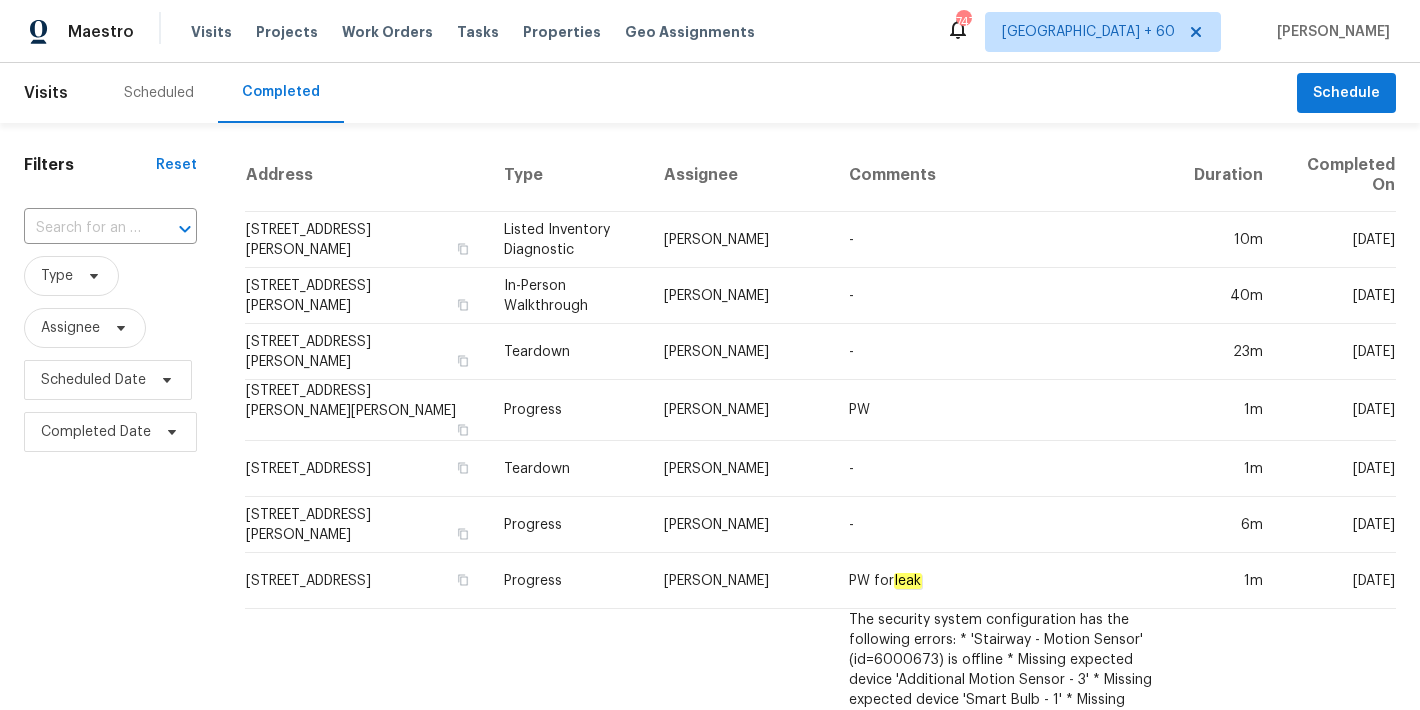 click at bounding box center [82, 228] 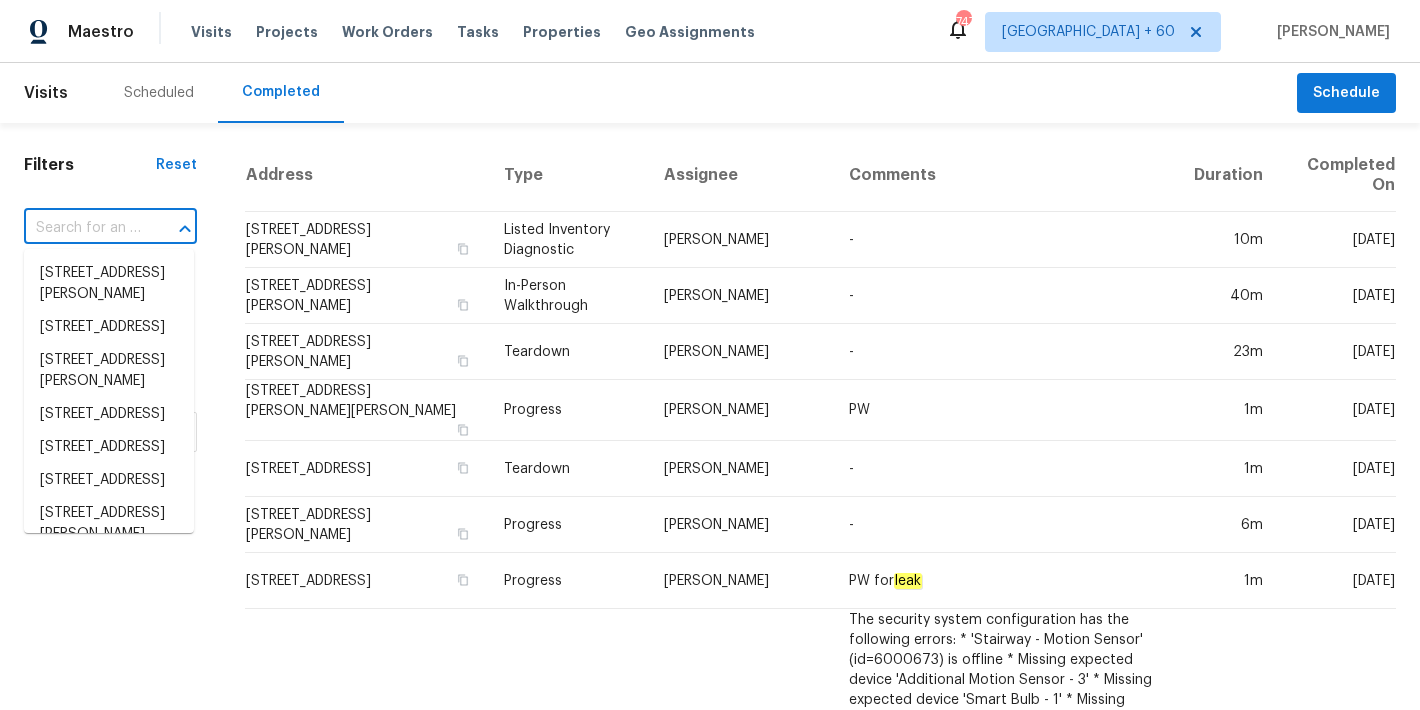 paste on "[STREET_ADDRESS]" 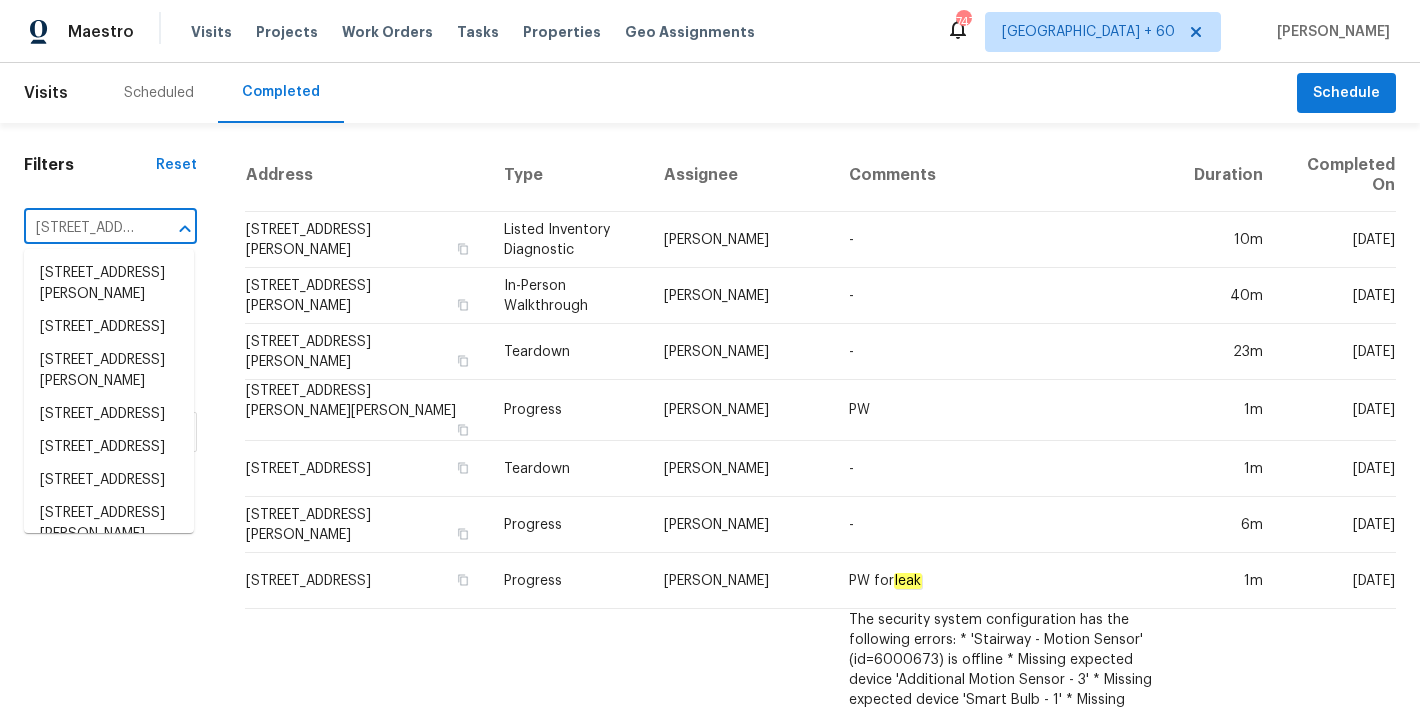 scroll, scrollTop: 0, scrollLeft: 141, axis: horizontal 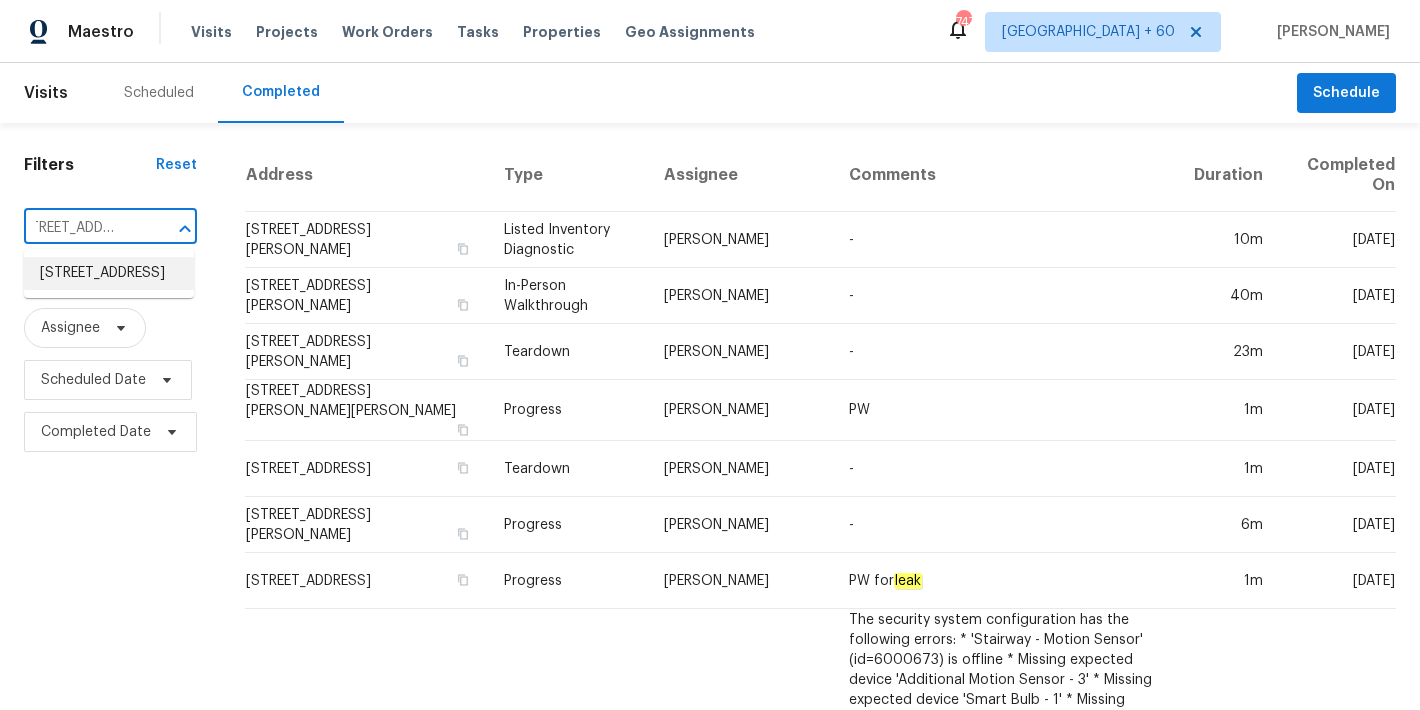 click on "[STREET_ADDRESS]" at bounding box center [109, 273] 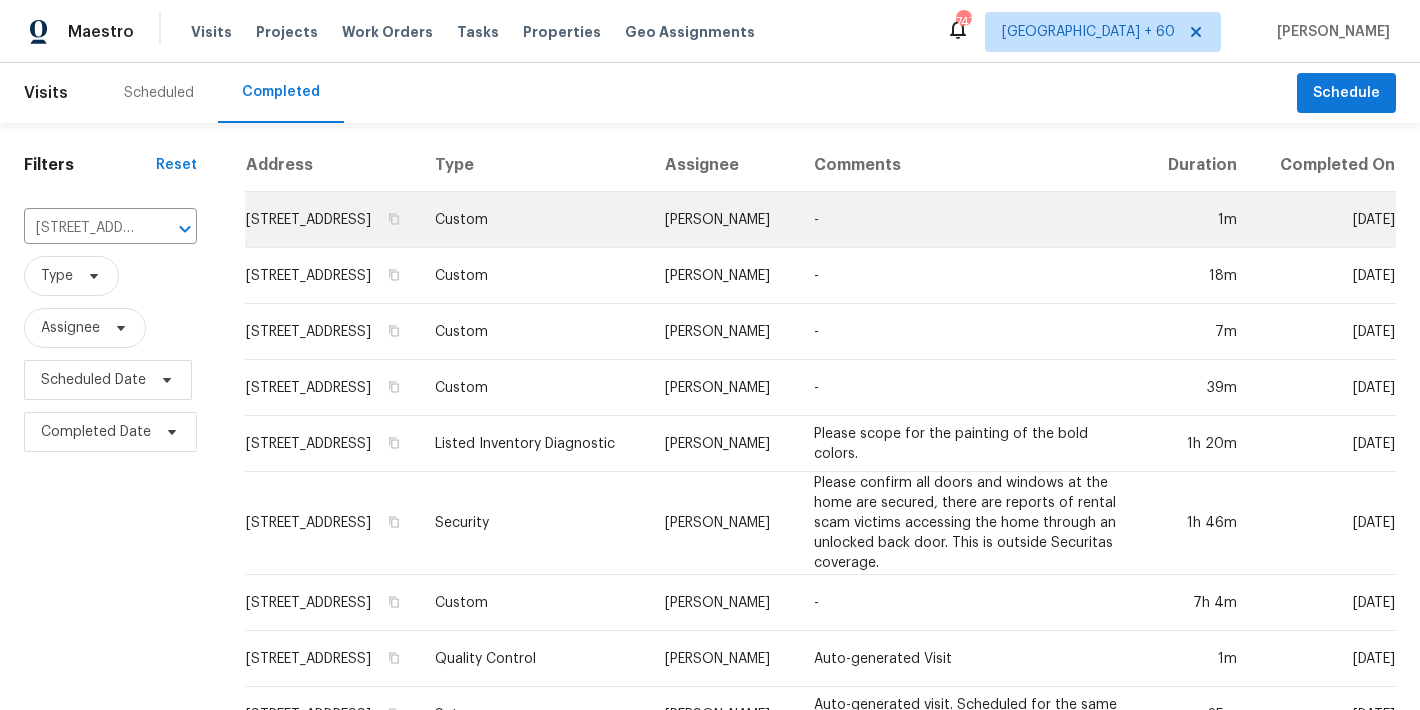 click on "[STREET_ADDRESS]" at bounding box center [332, 220] 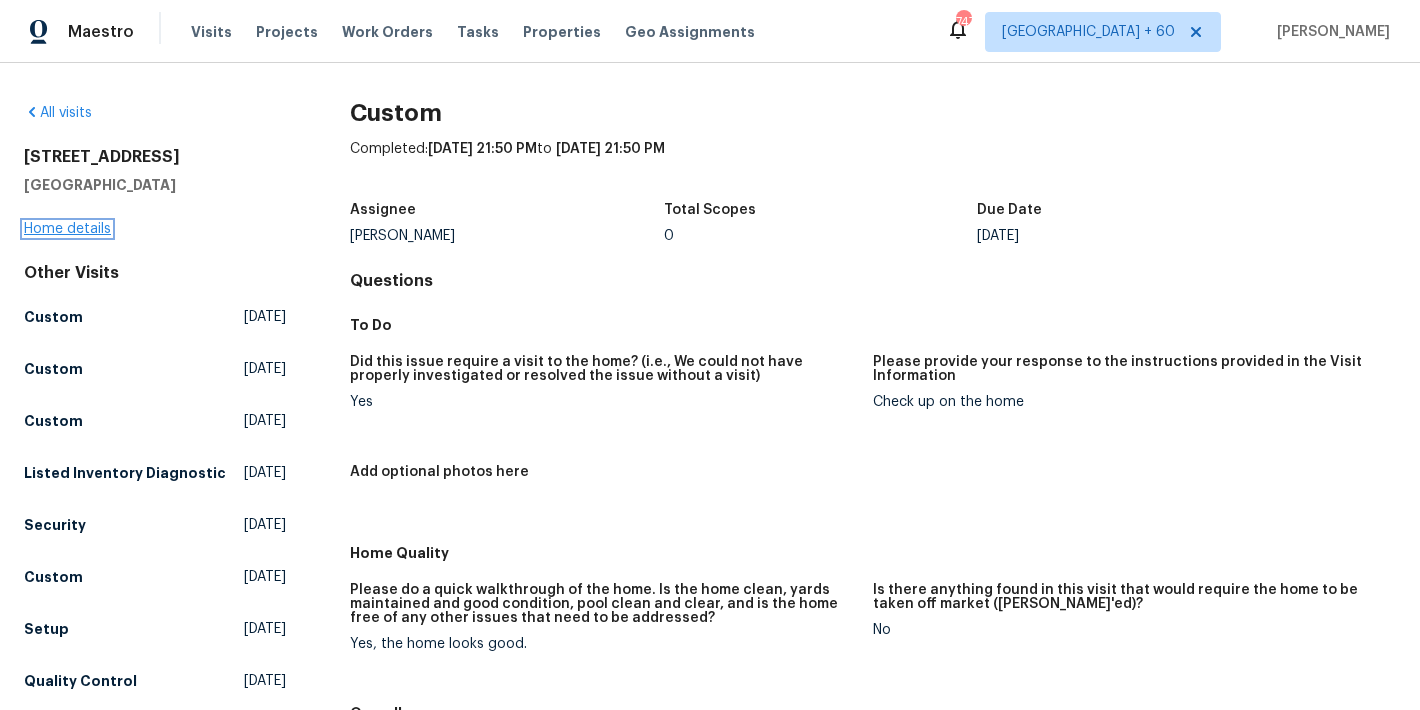 click on "Home details" at bounding box center (67, 229) 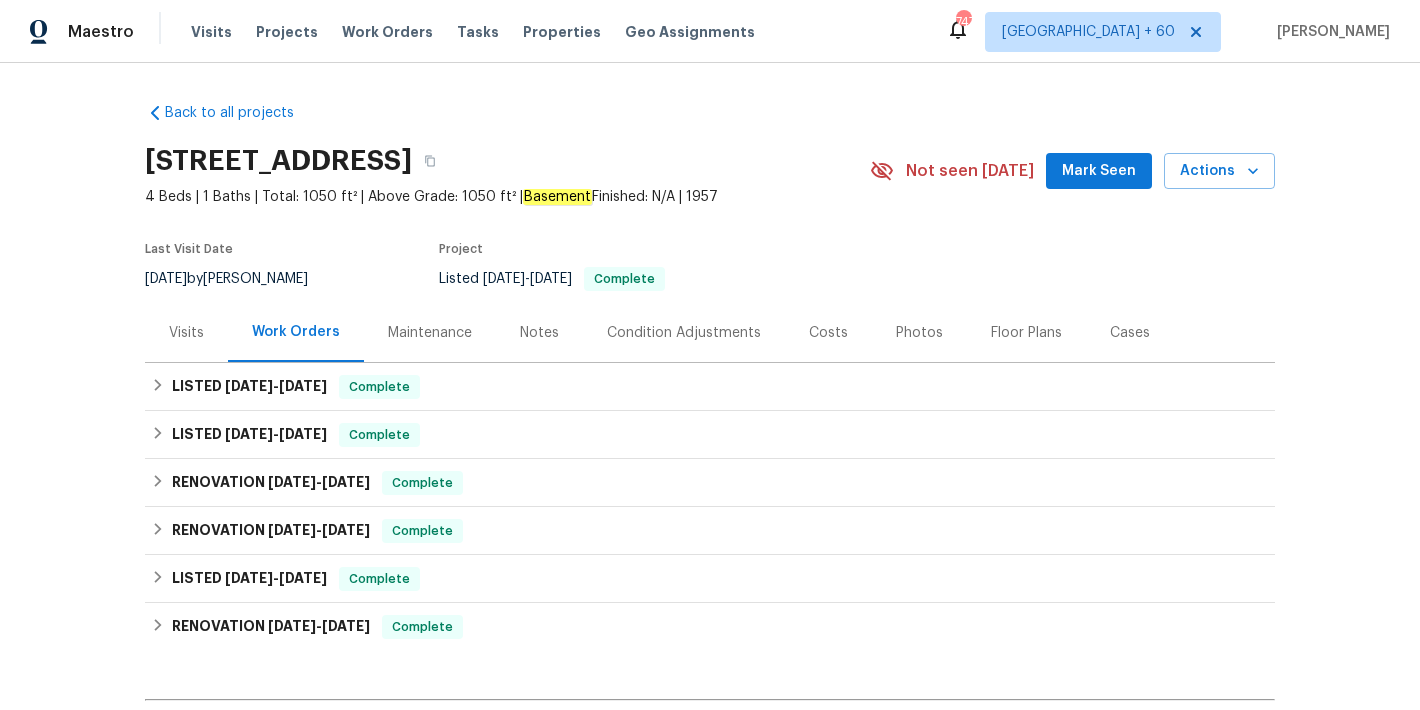 click on "Mark Seen" at bounding box center (1099, 171) 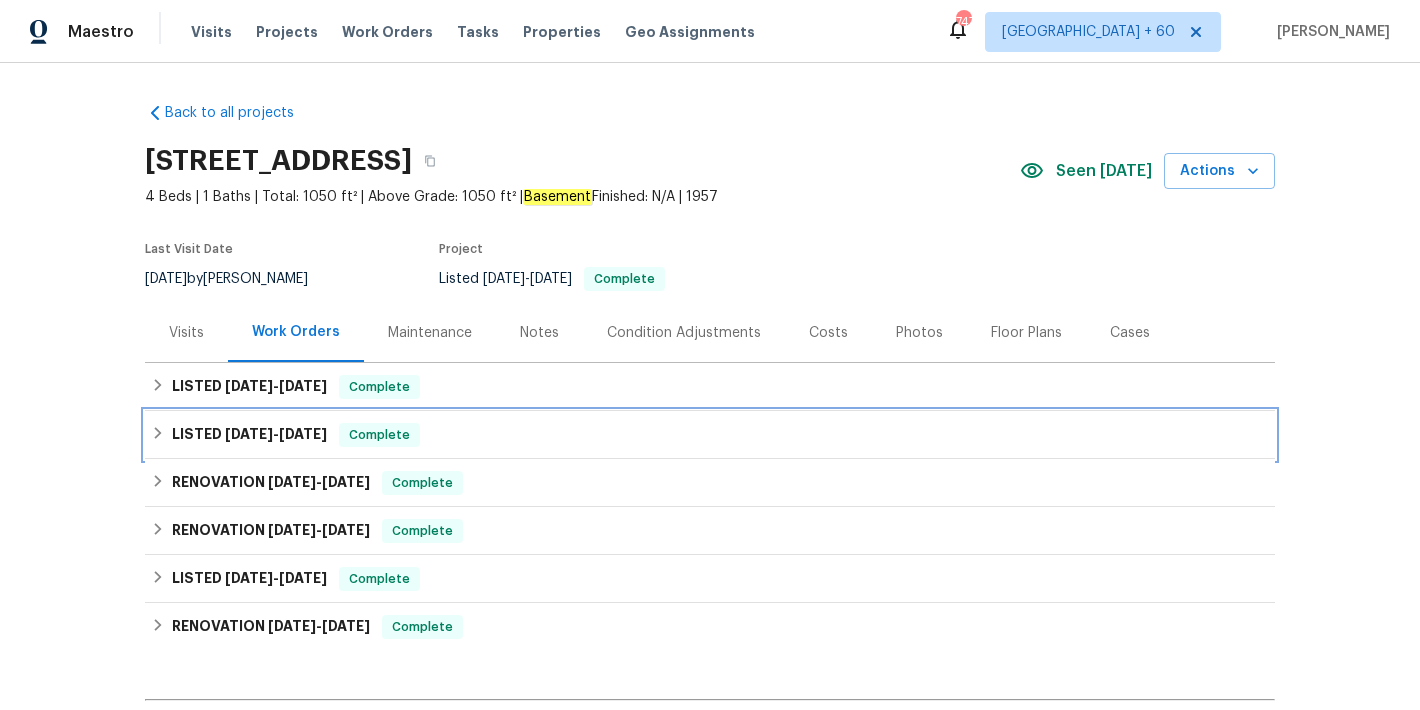 click on "LISTED   [DATE]  -  [DATE] Complete" at bounding box center (710, 435) 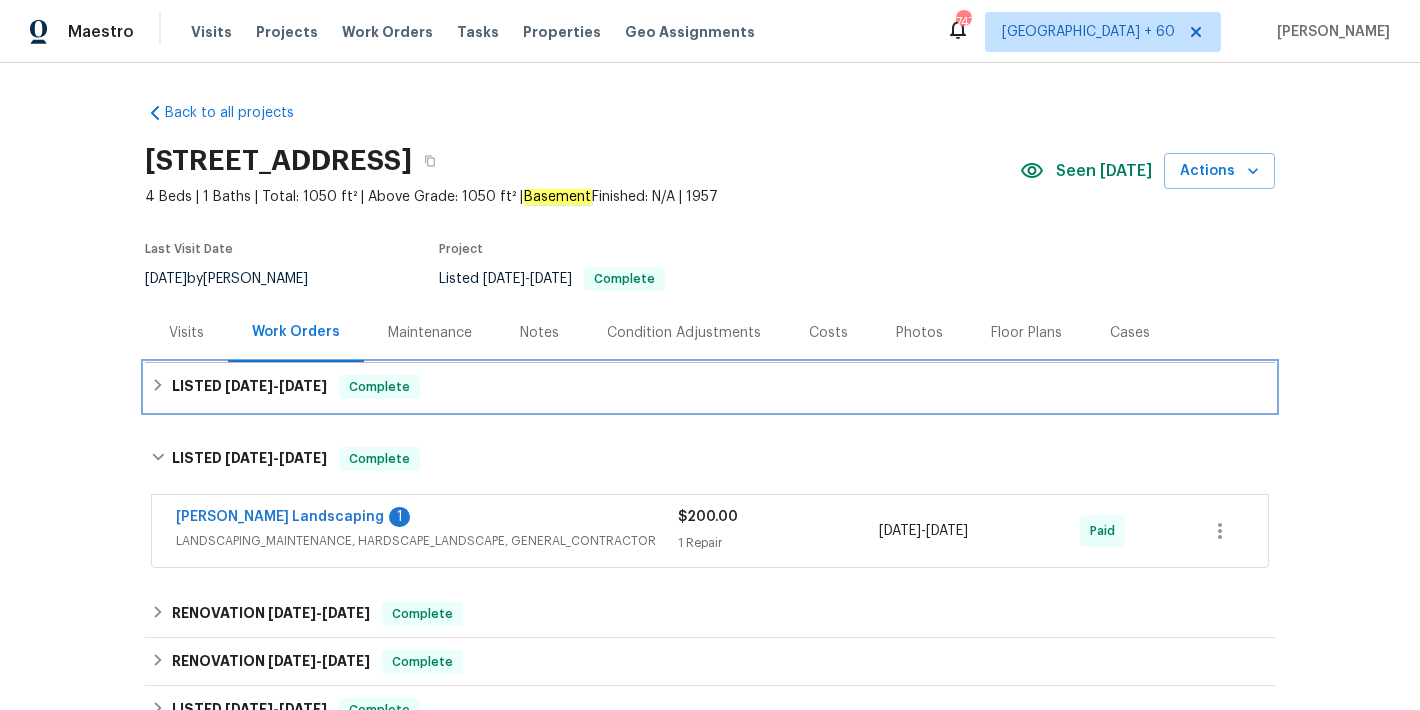 click on "LISTED   [DATE]  -  [DATE] Complete" at bounding box center [710, 387] 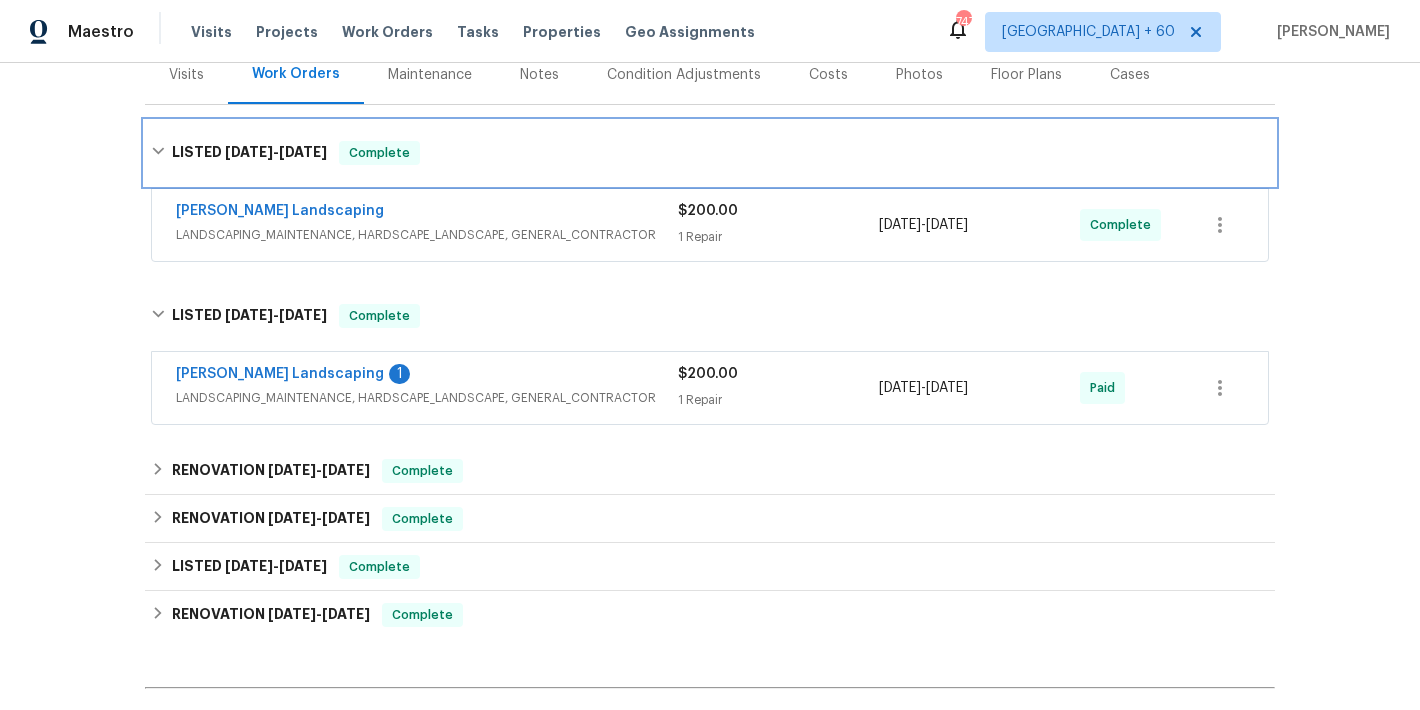 scroll, scrollTop: 309, scrollLeft: 0, axis: vertical 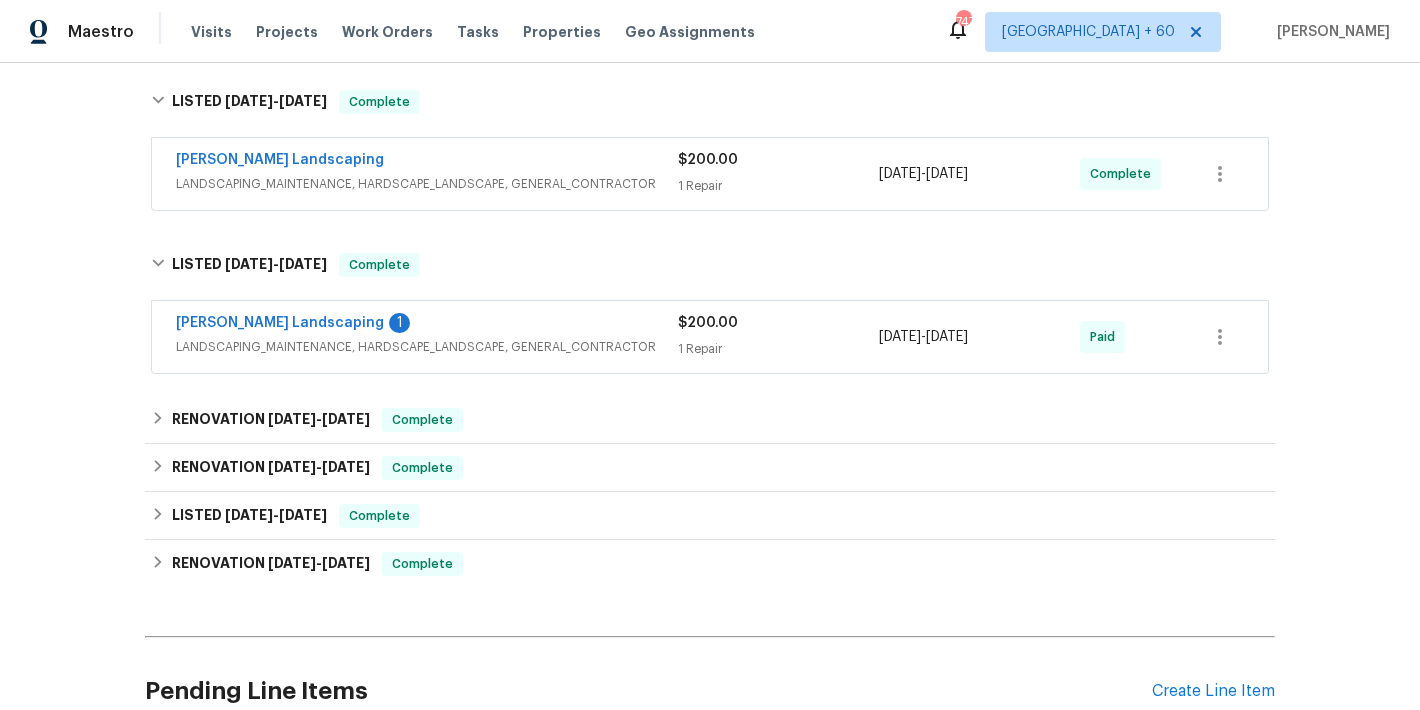 click on "LANDSCAPING_MAINTENANCE, HARDSCAPE_LANDSCAPE, GENERAL_CONTRACTOR" at bounding box center (427, 347) 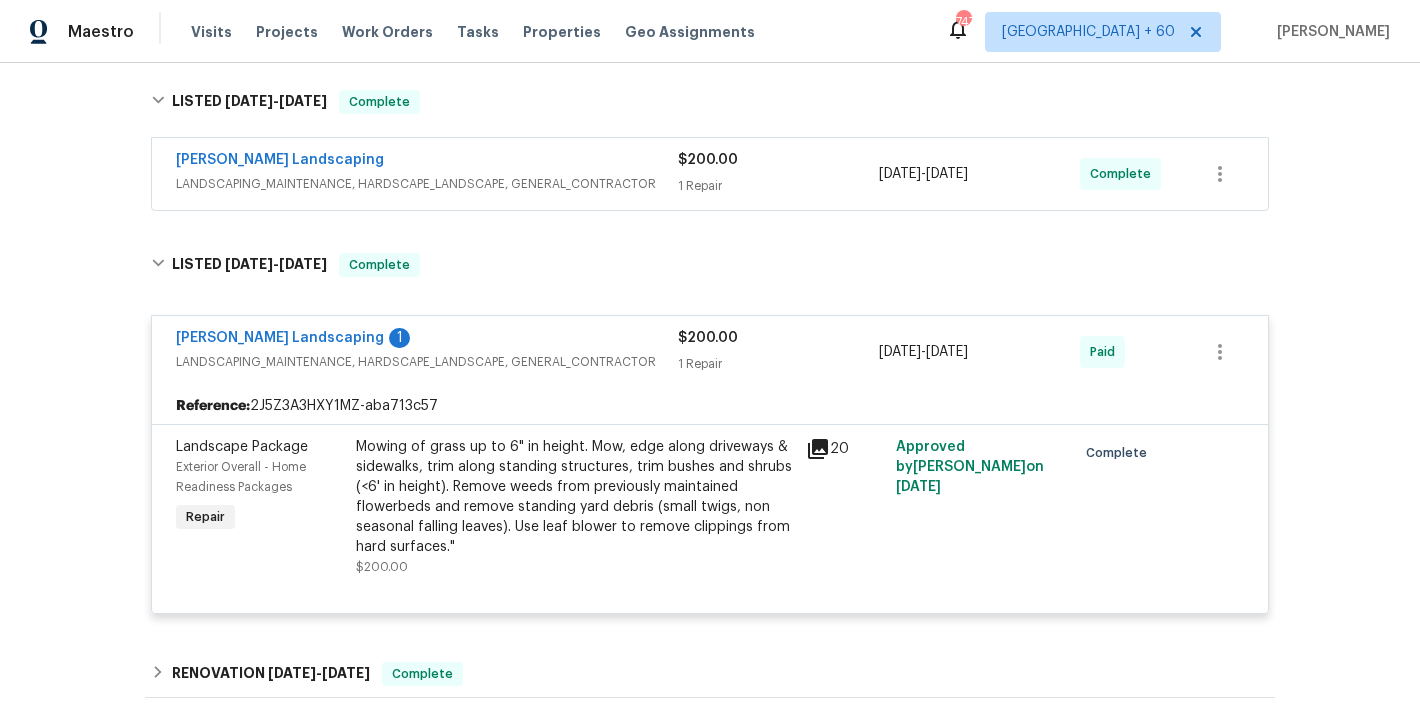 click on "[PERSON_NAME] Landscaping" at bounding box center (427, 162) 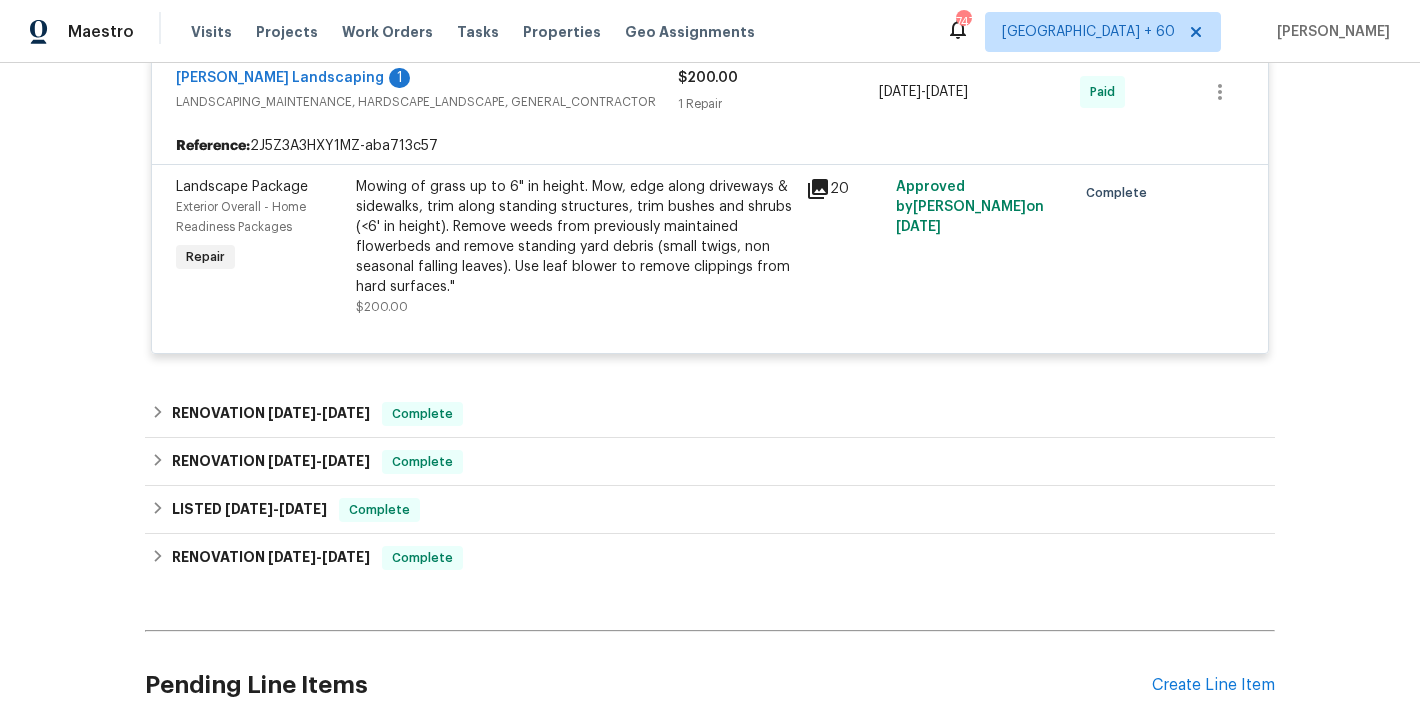 scroll, scrollTop: 861, scrollLeft: 0, axis: vertical 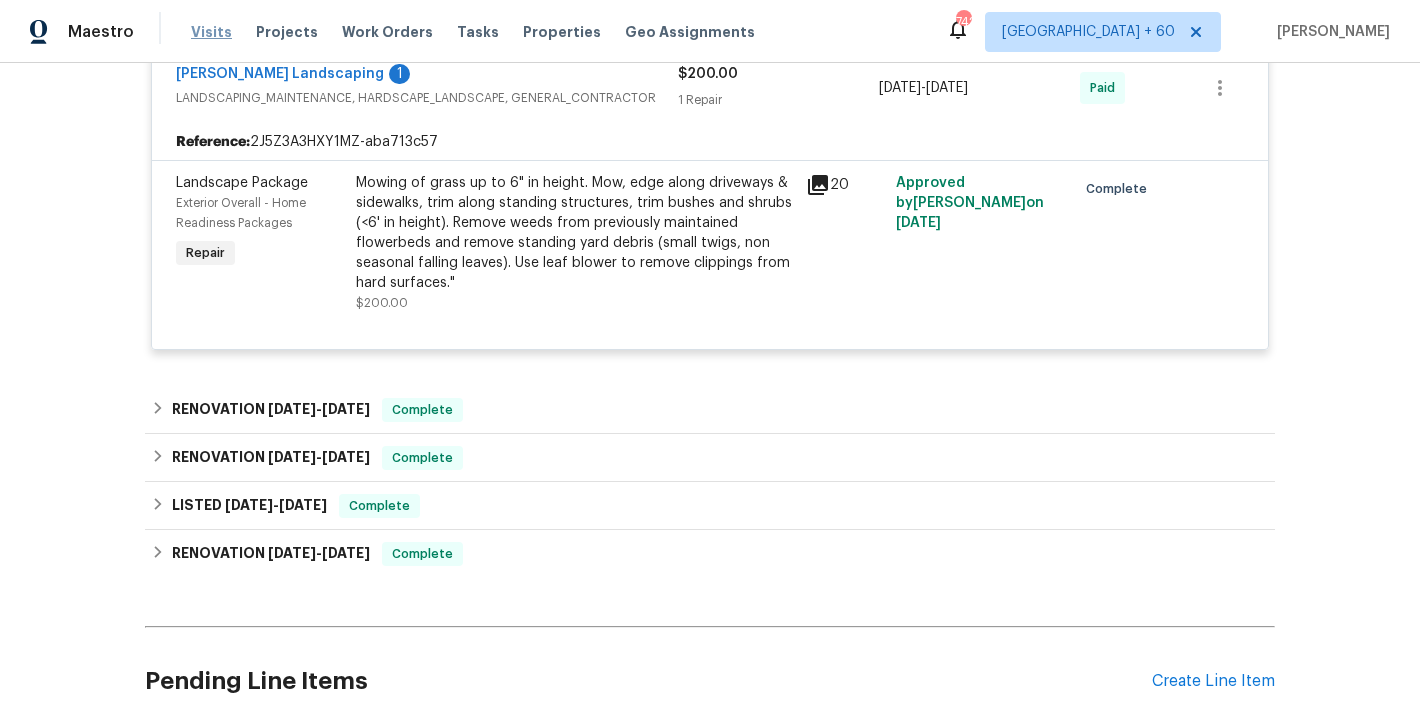 click on "Visits" at bounding box center [211, 32] 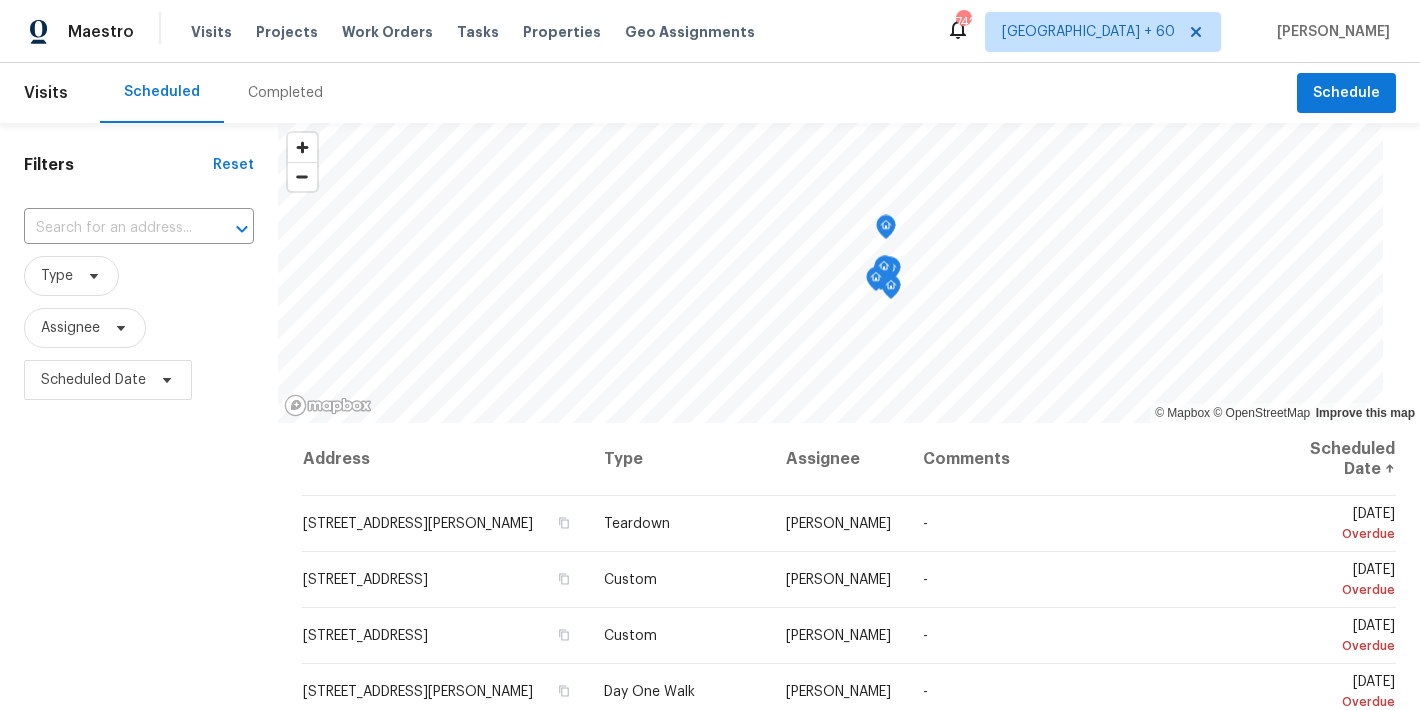 click on "Completed" at bounding box center [285, 93] 